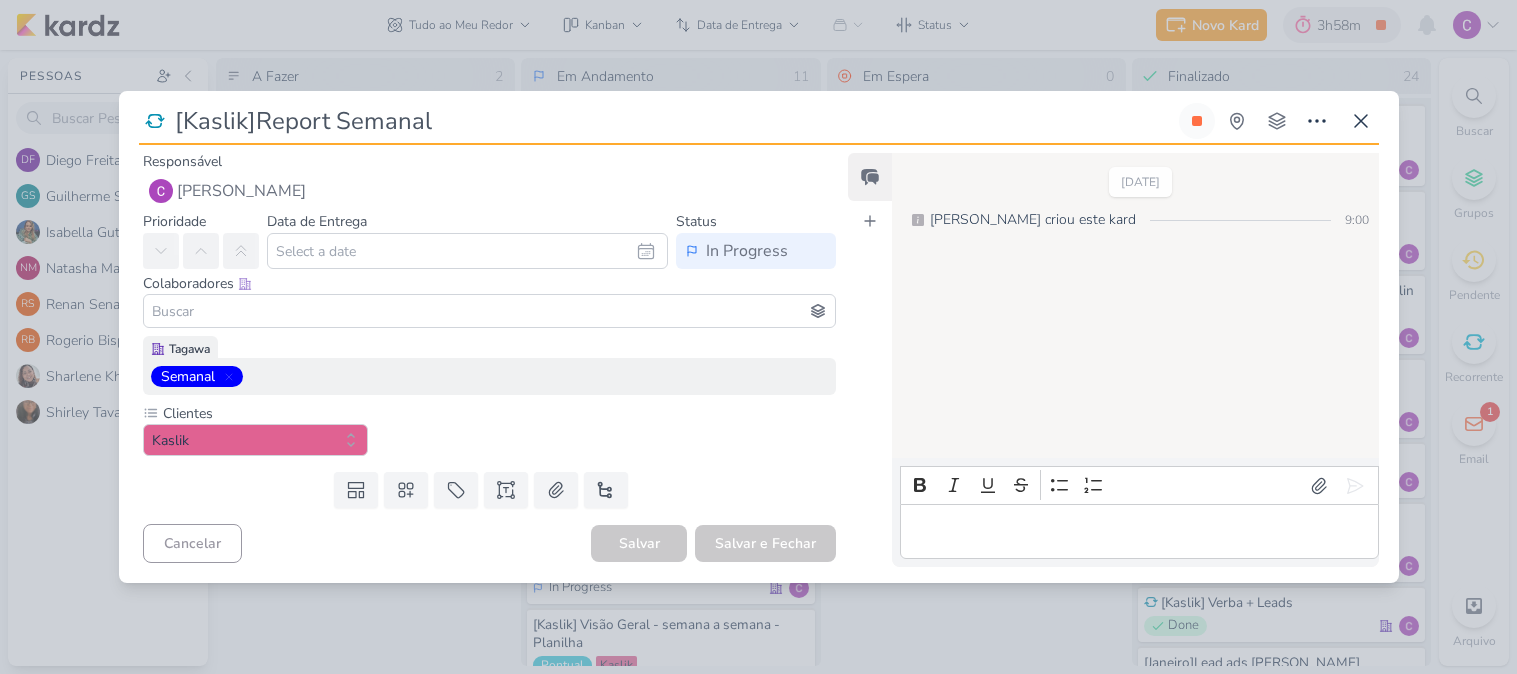 scroll, scrollTop: 0, scrollLeft: 0, axis: both 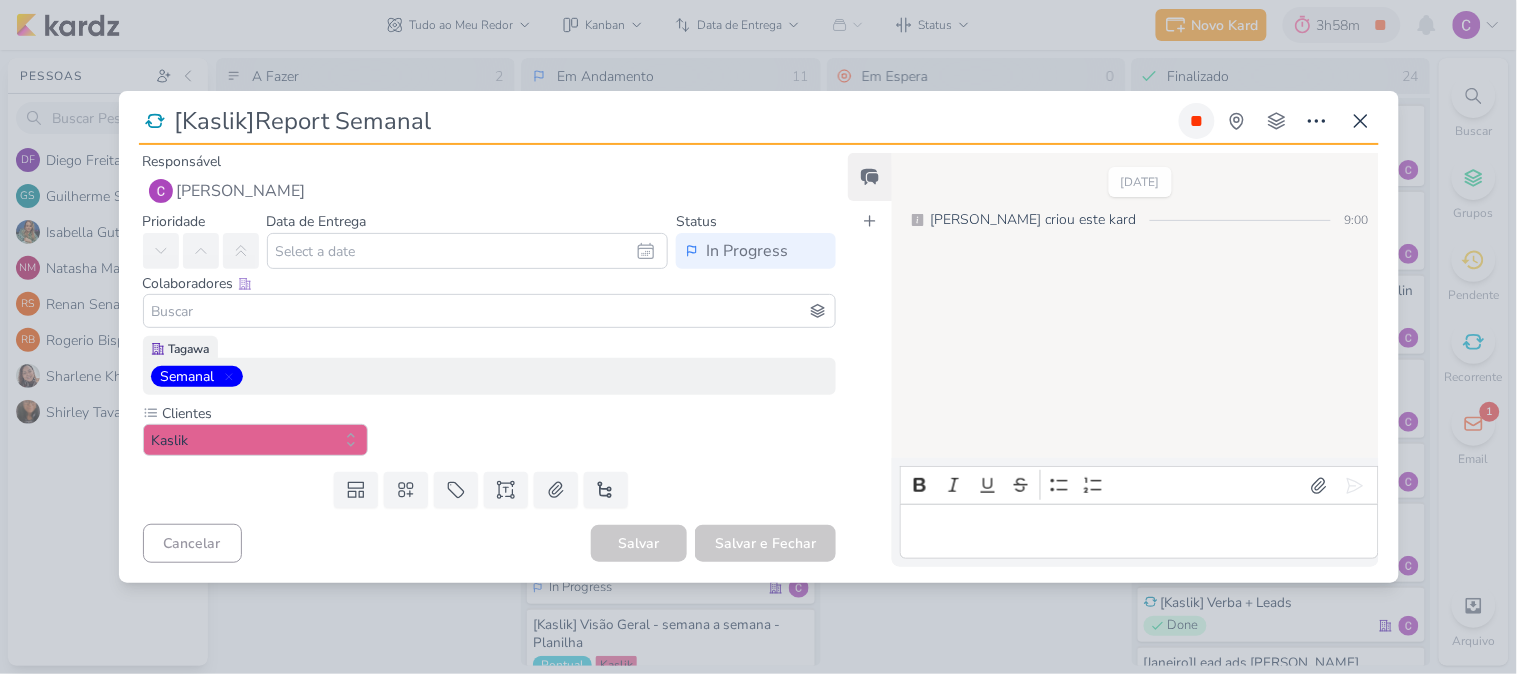 click 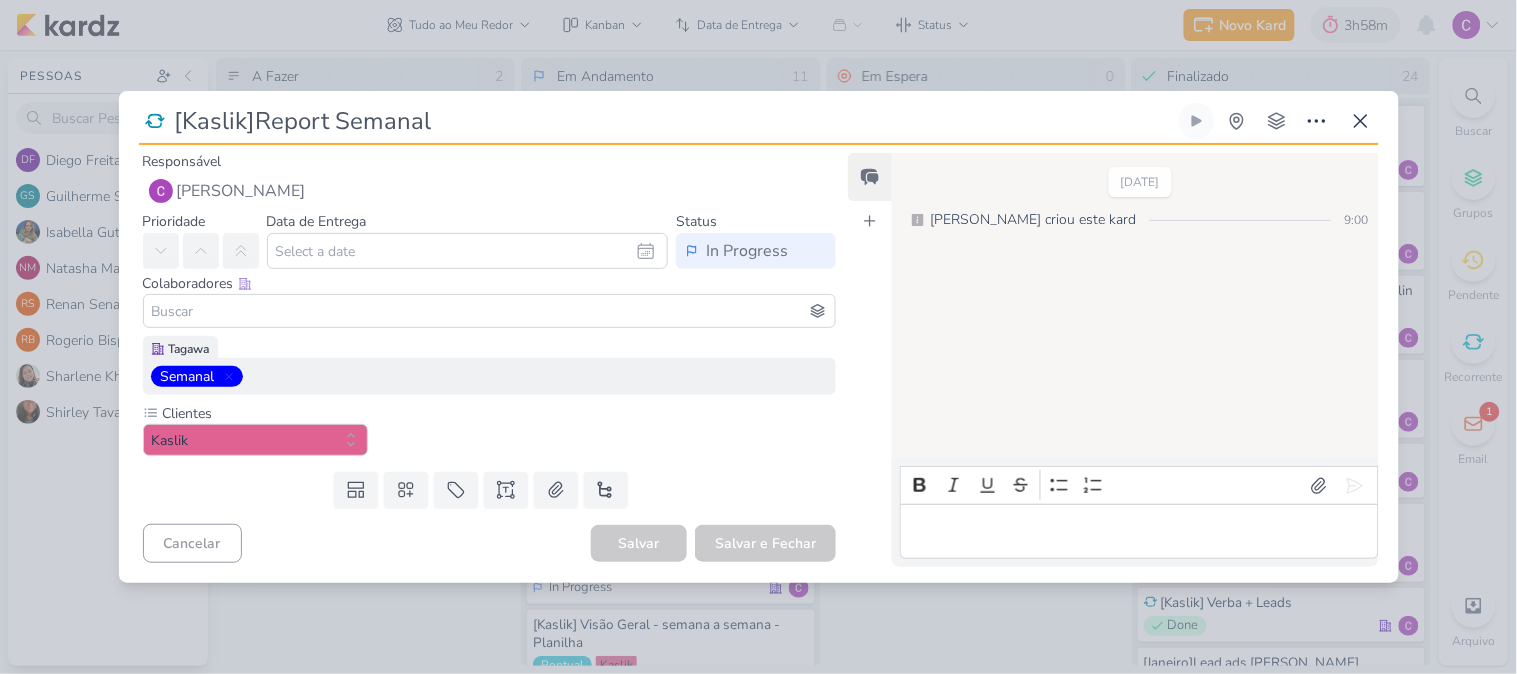 type 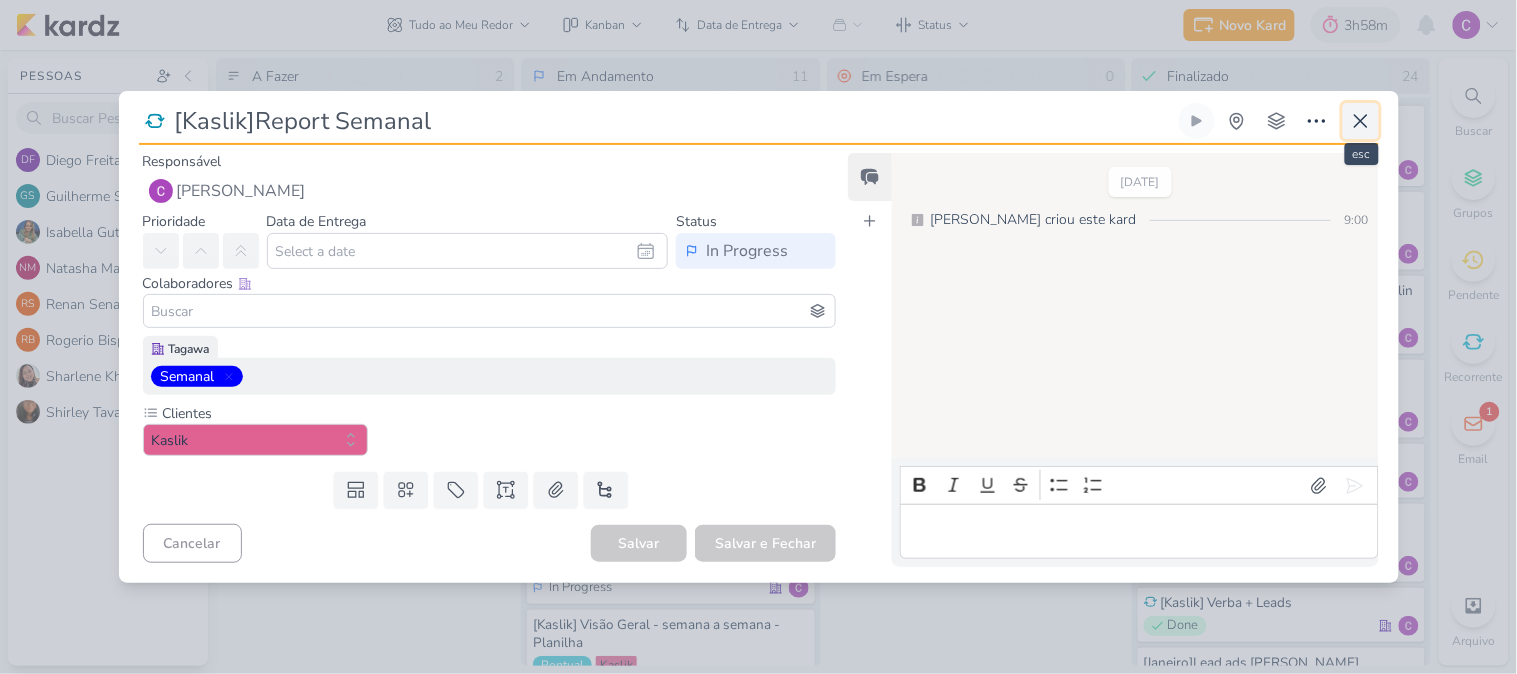 click 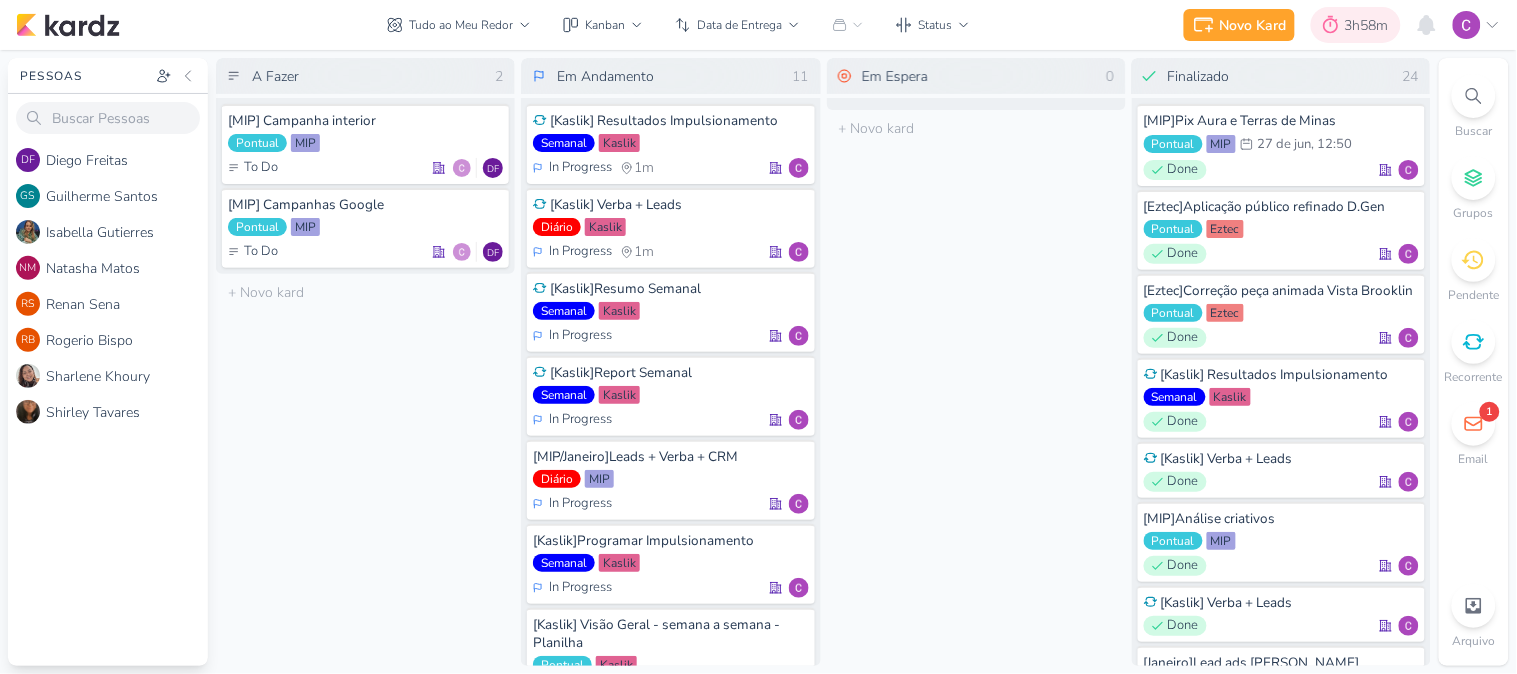 click on "3h58m" at bounding box center (1370, 25) 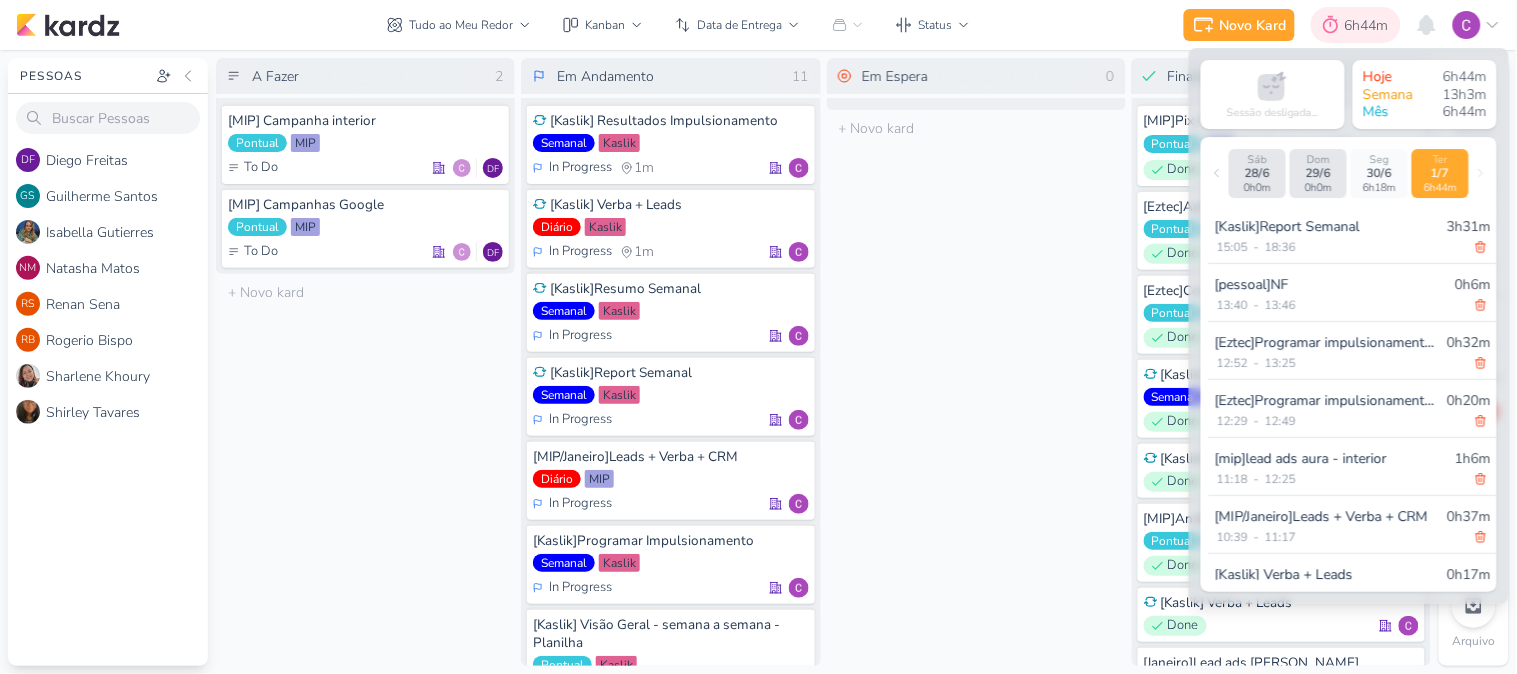 click on "6h44m" at bounding box center [1370, 25] 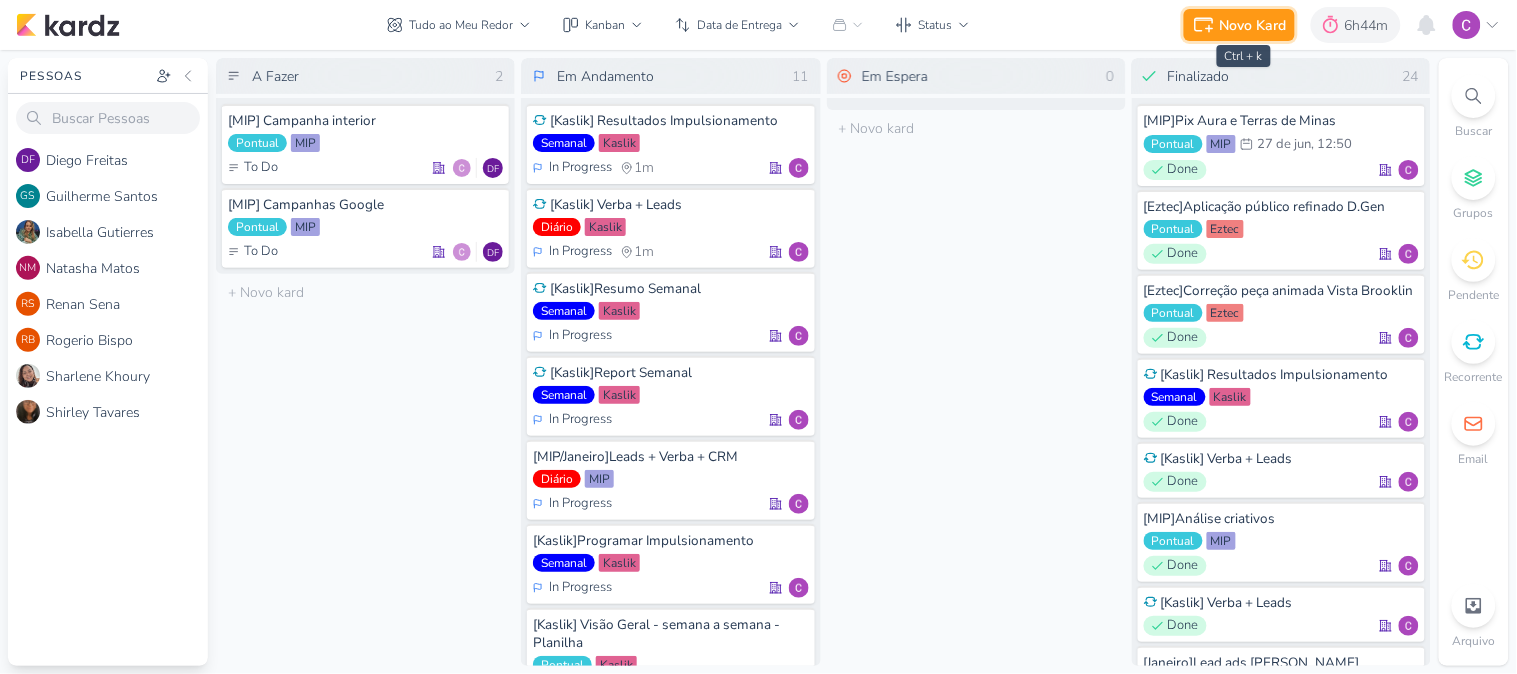 click on "Novo Kard" at bounding box center (1253, 25) 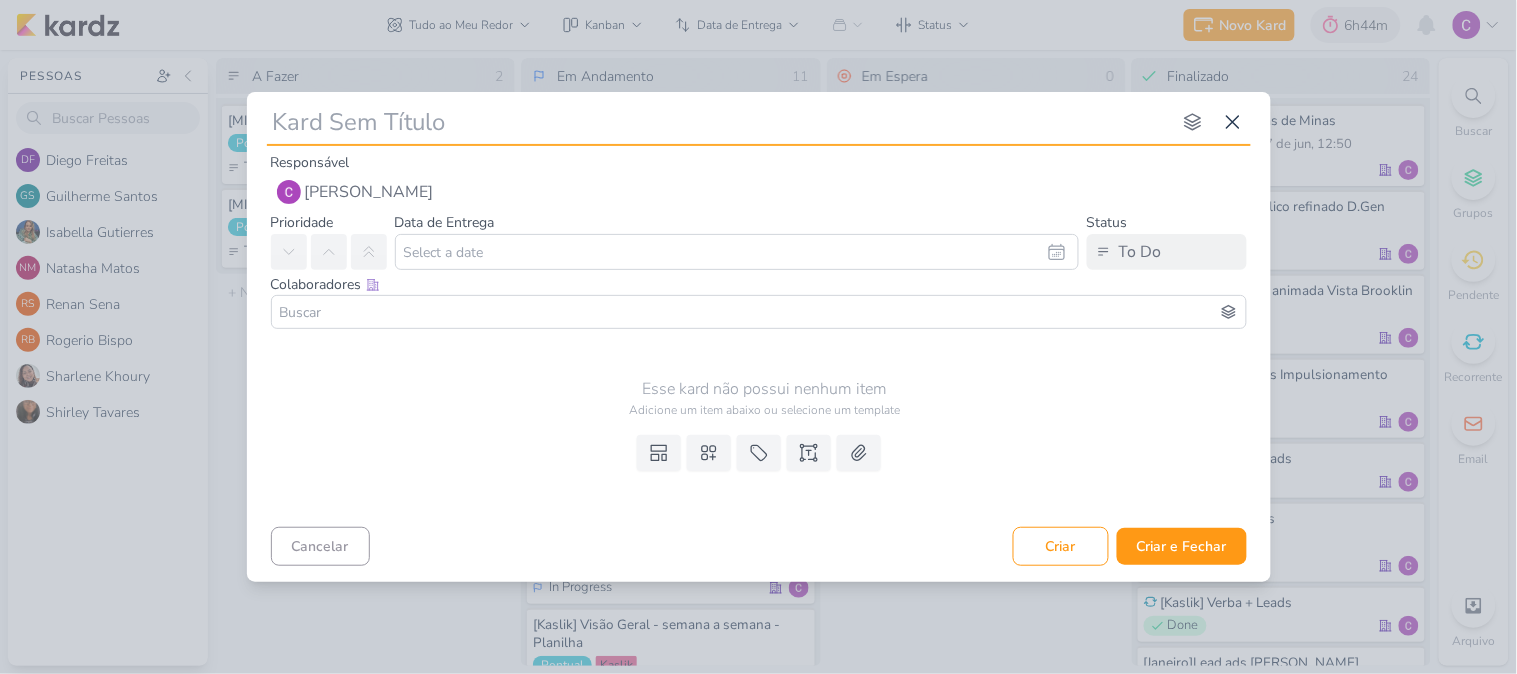 type on "[" 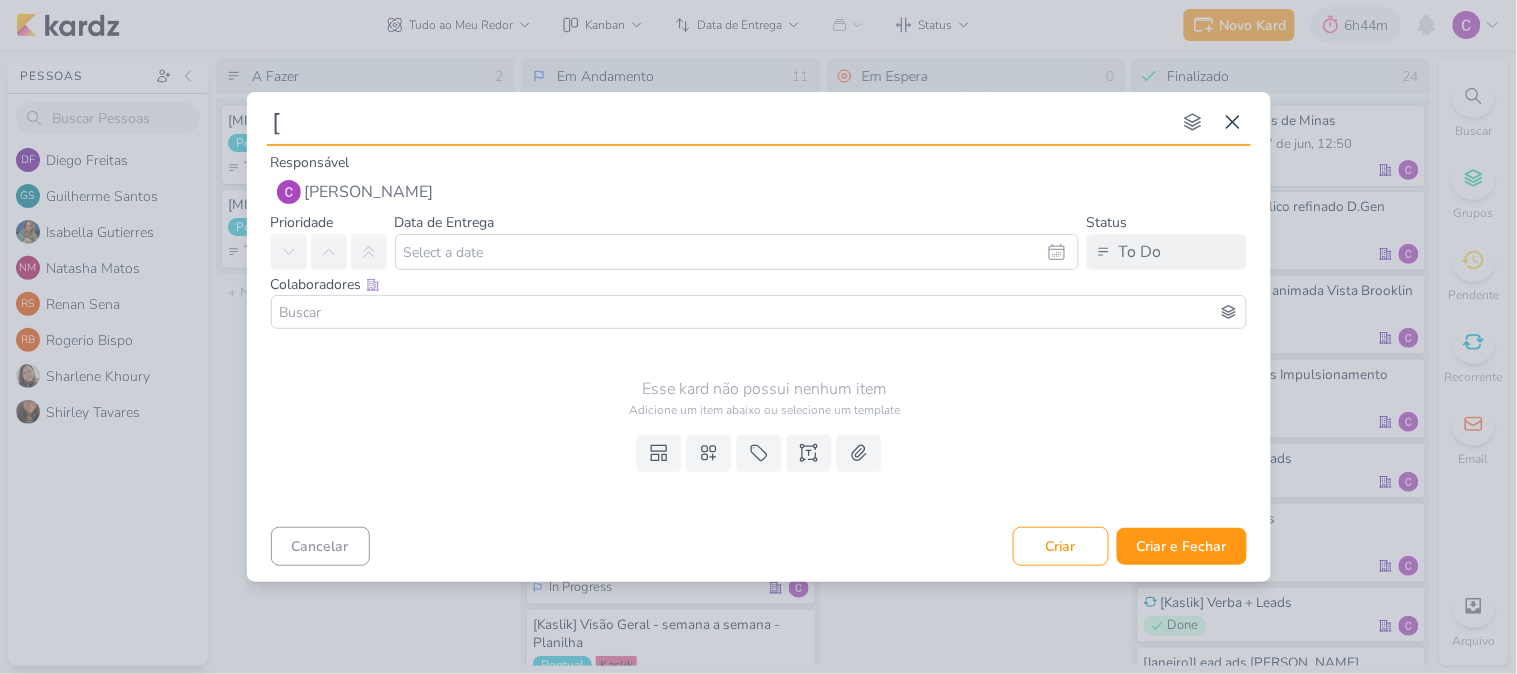 type 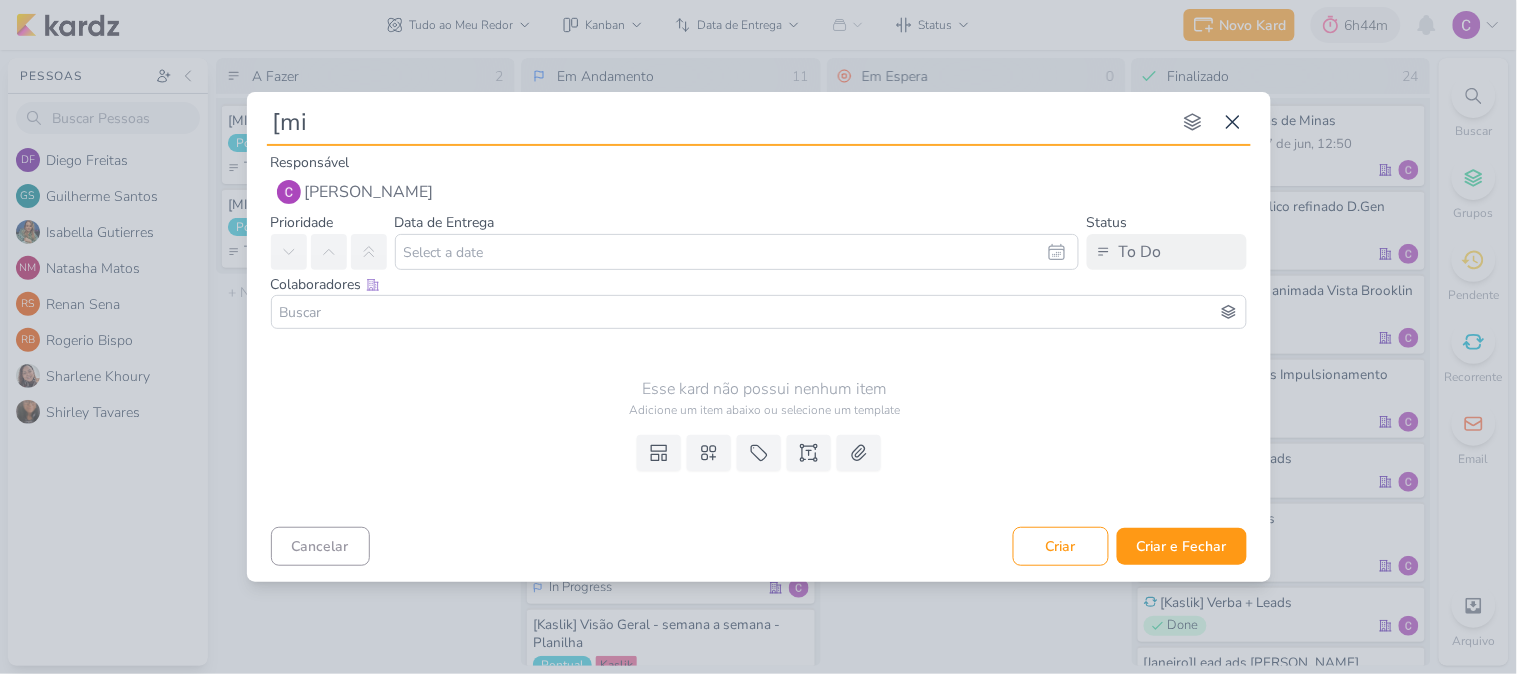 type on "[mip" 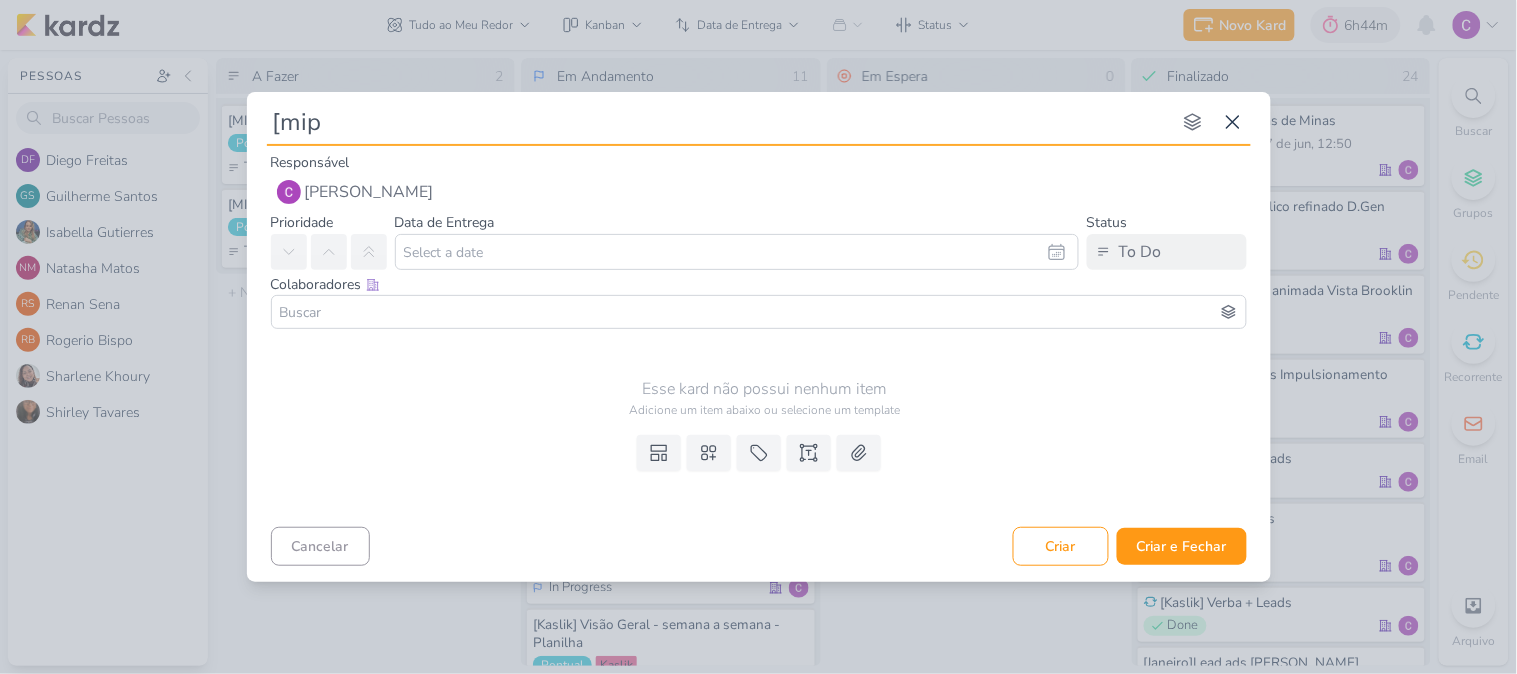 type 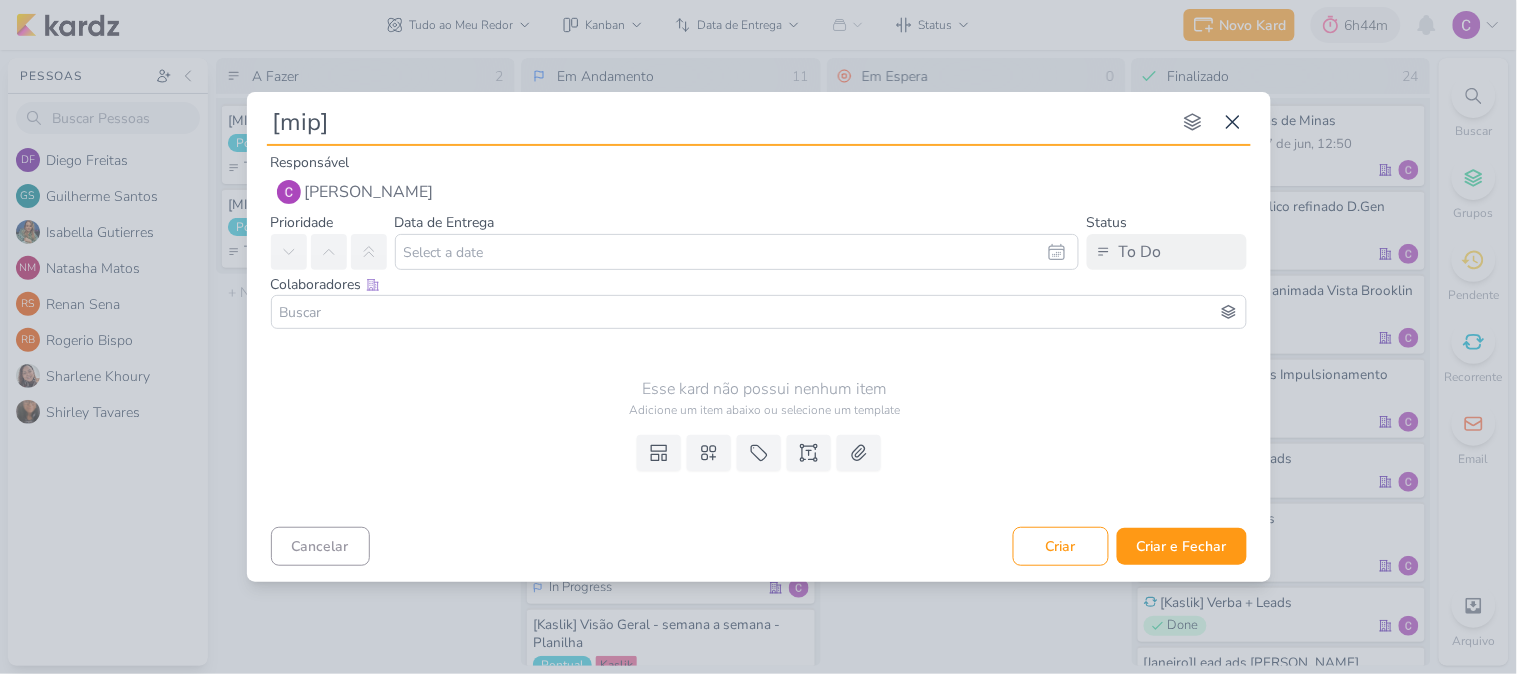 type on "[mip]l" 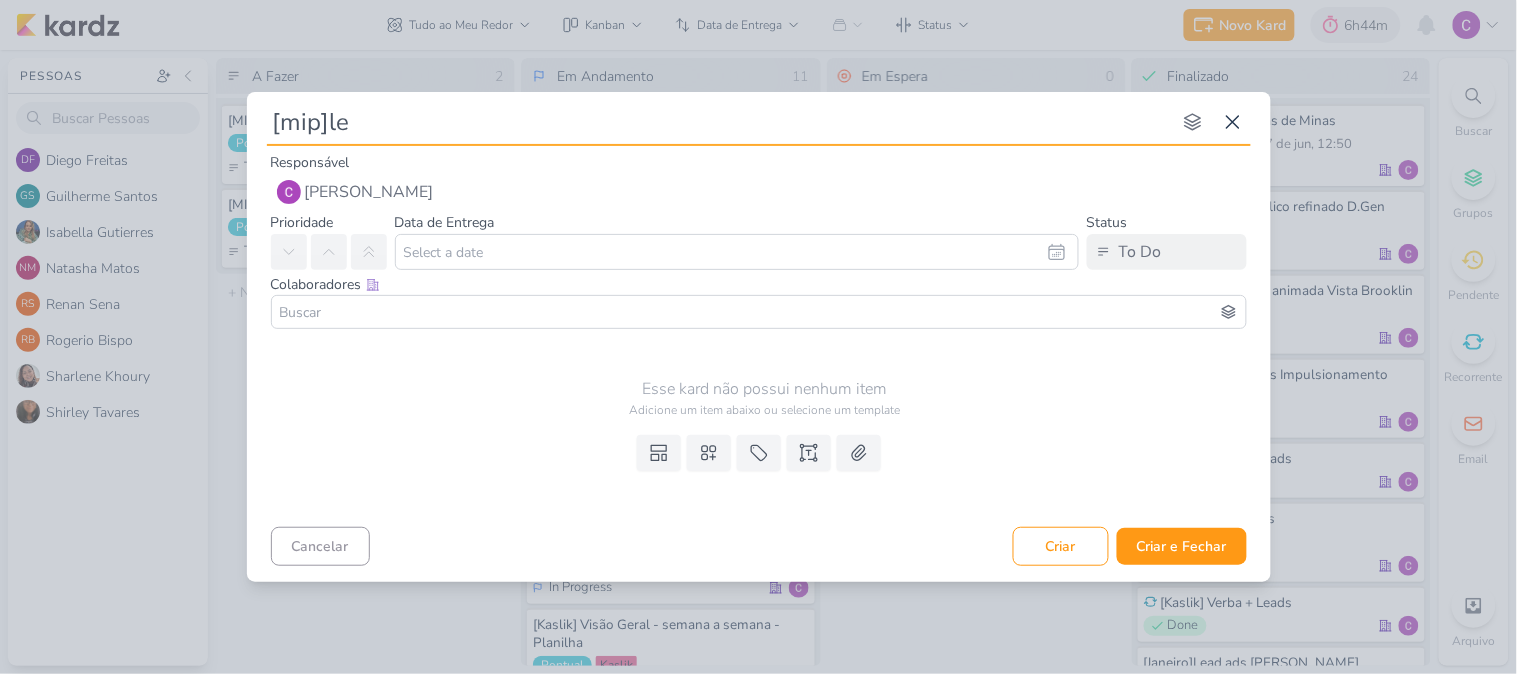 type on "[mip]lea" 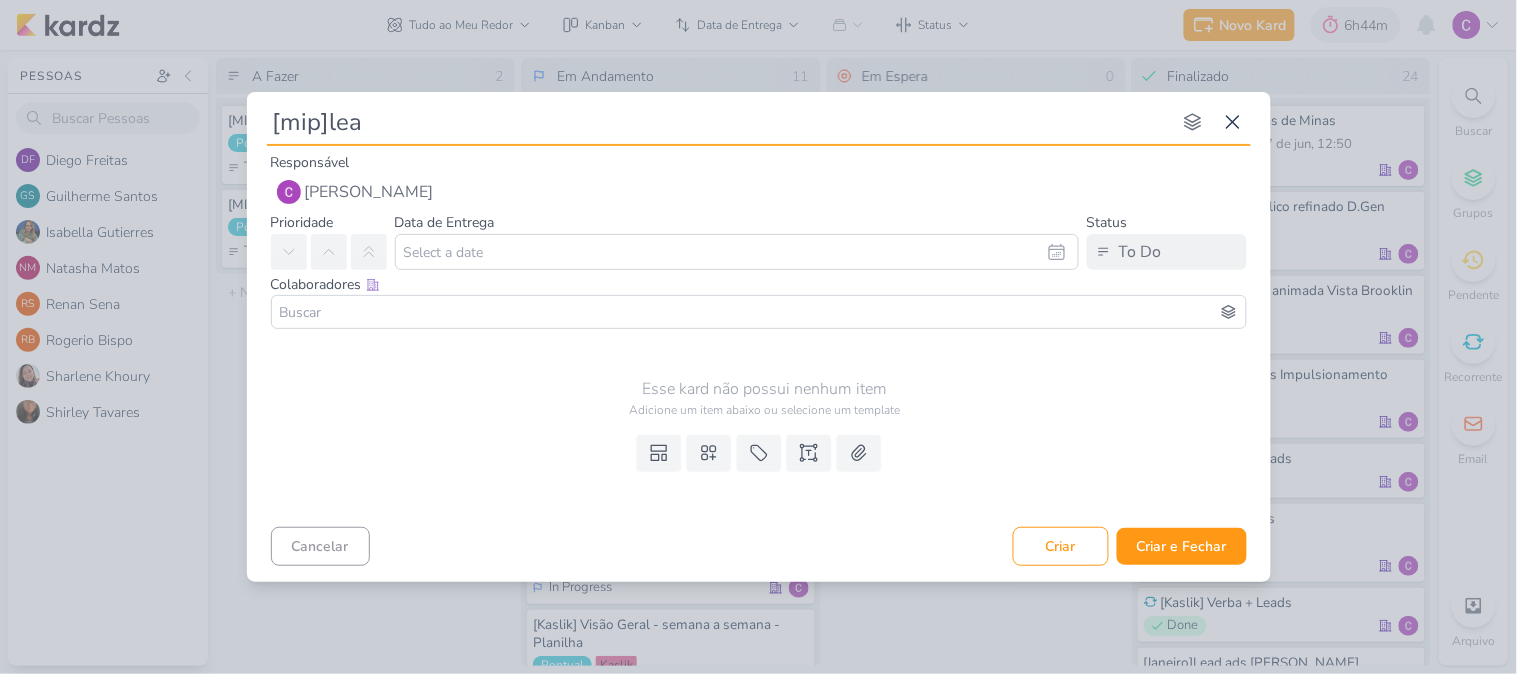 type 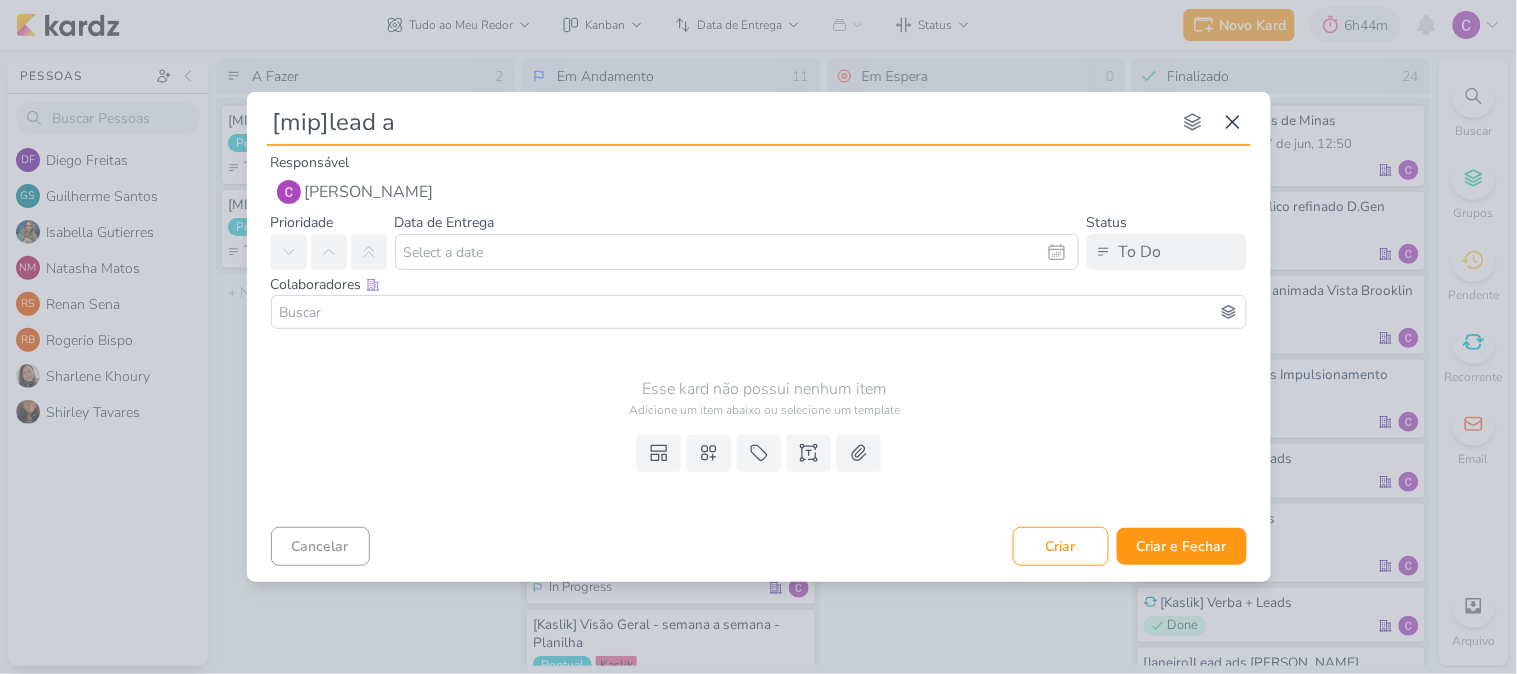 type on "[mip]lead as" 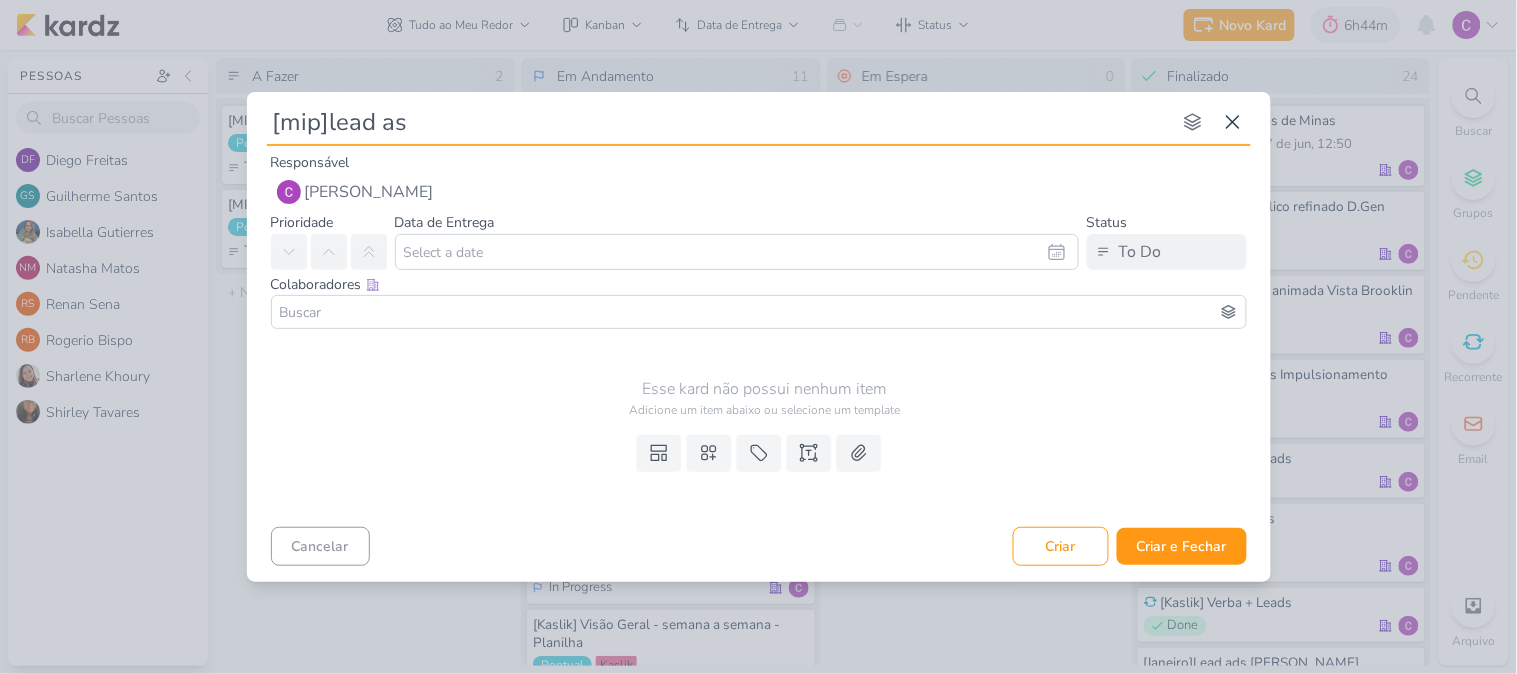type 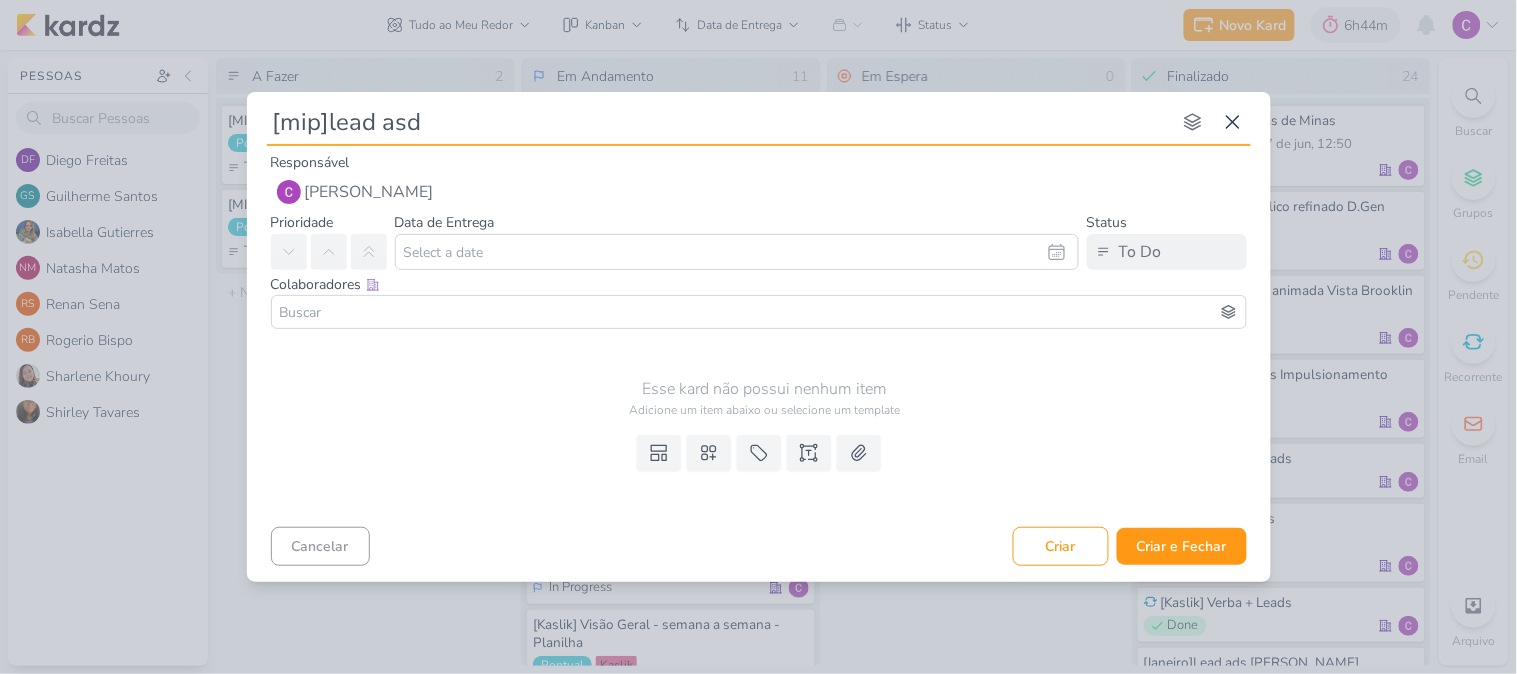 type on "[mip]lead as" 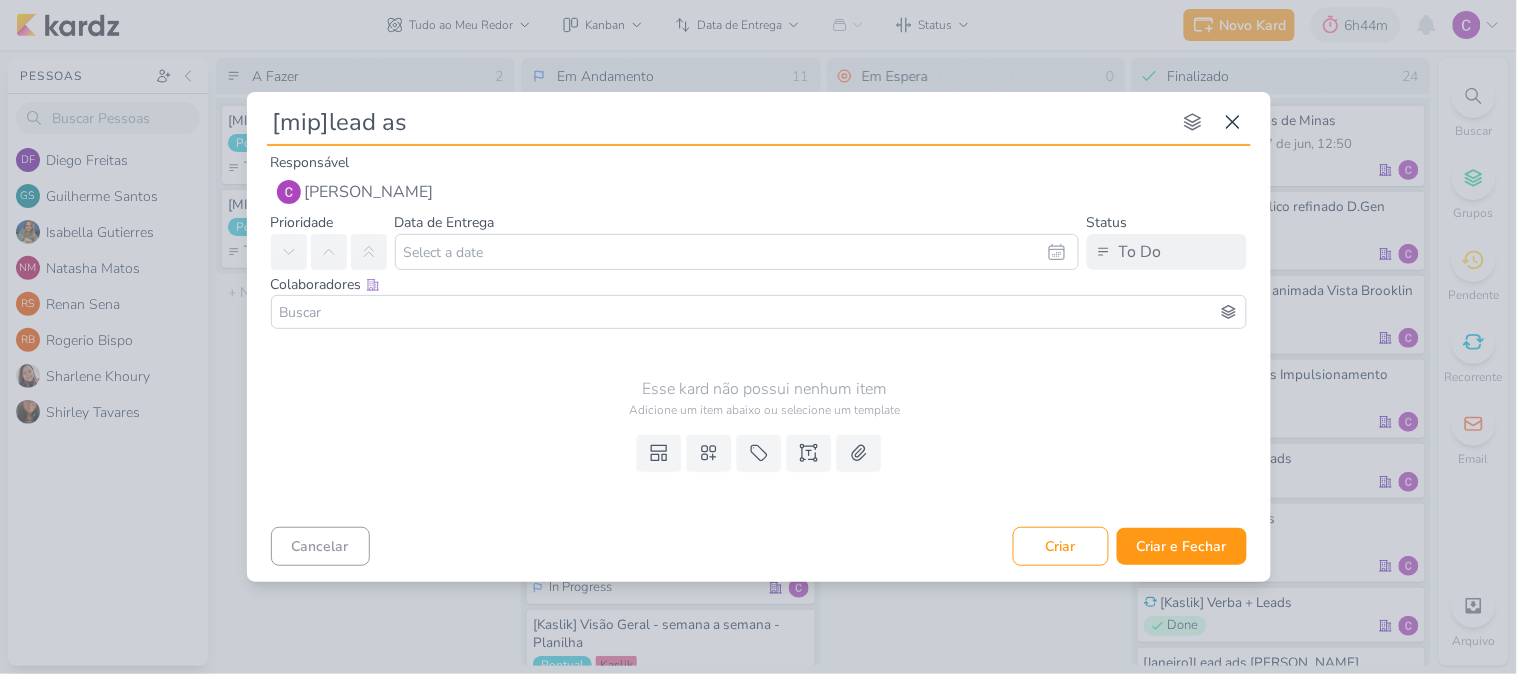 type 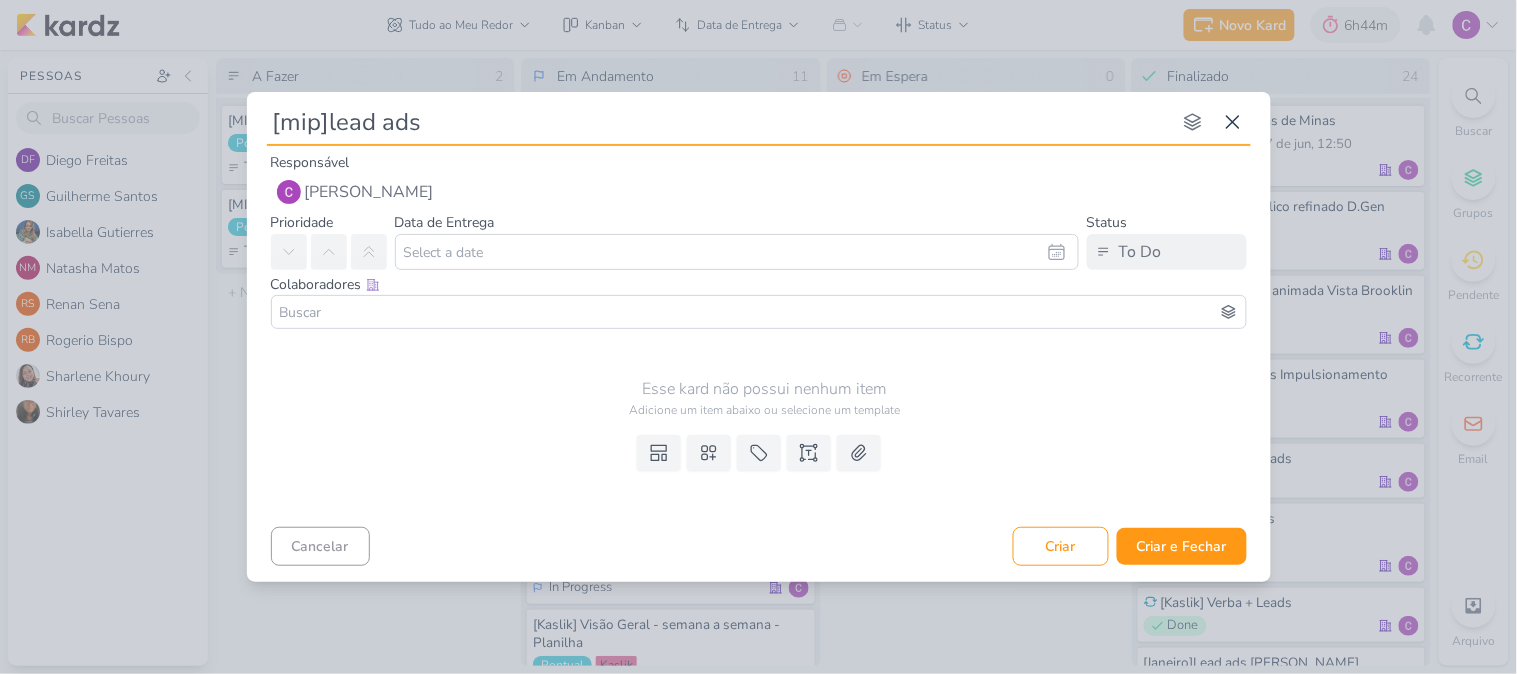 type on "[mip]lead ads" 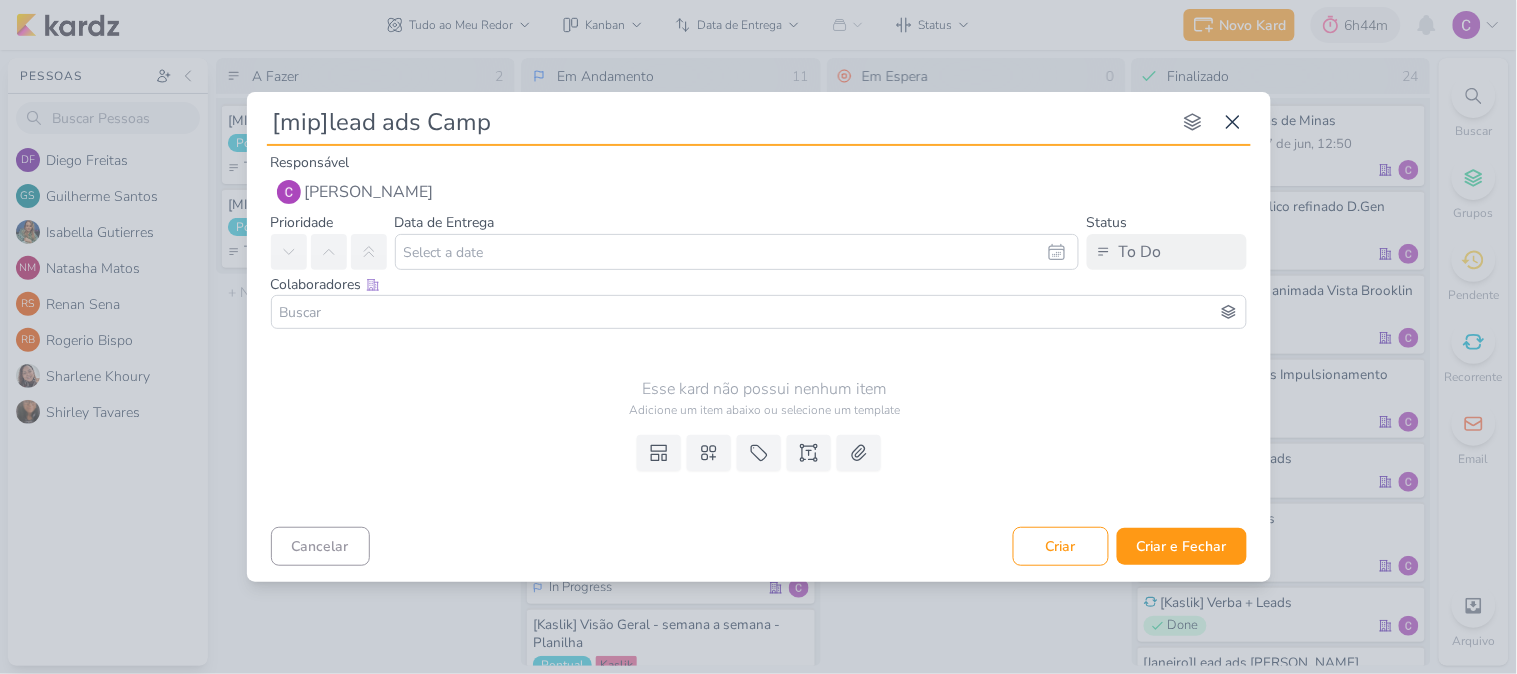 type on "[mip]lead ads Campo" 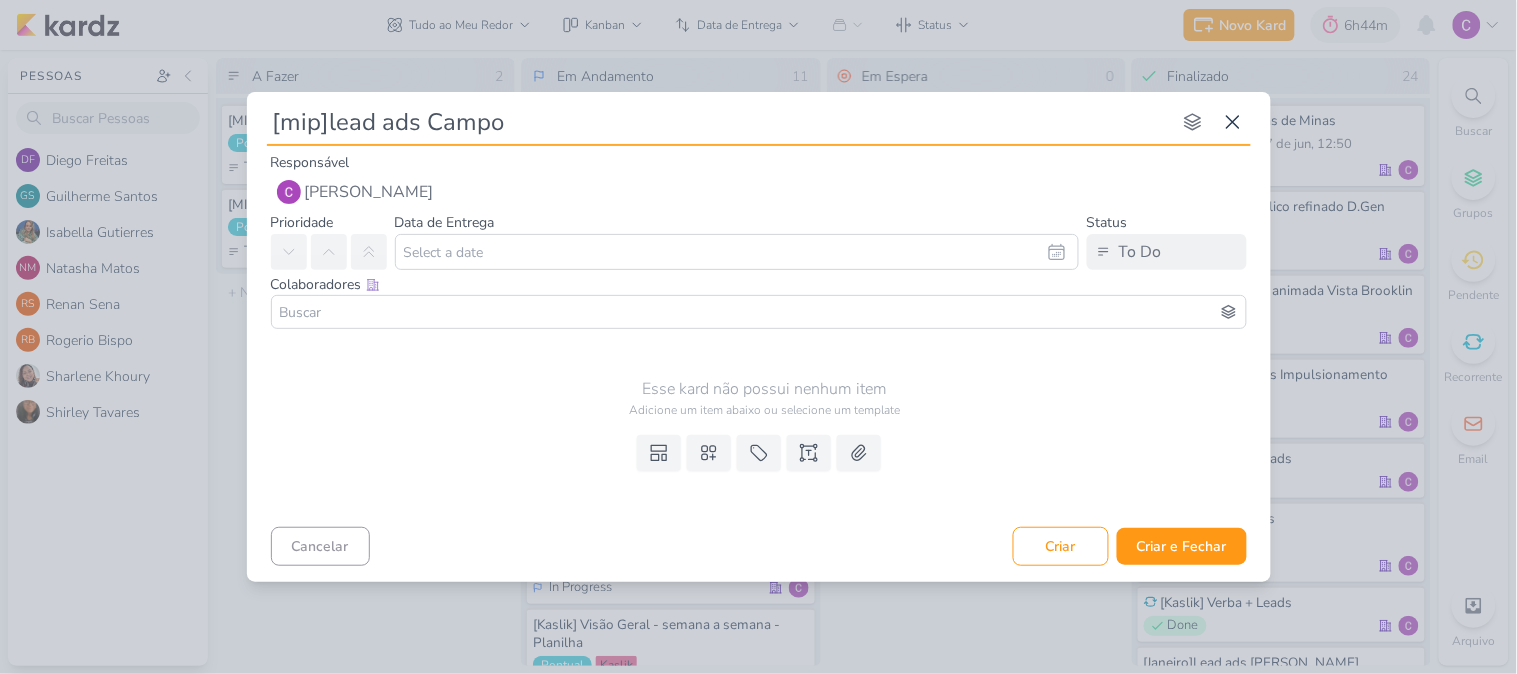 type 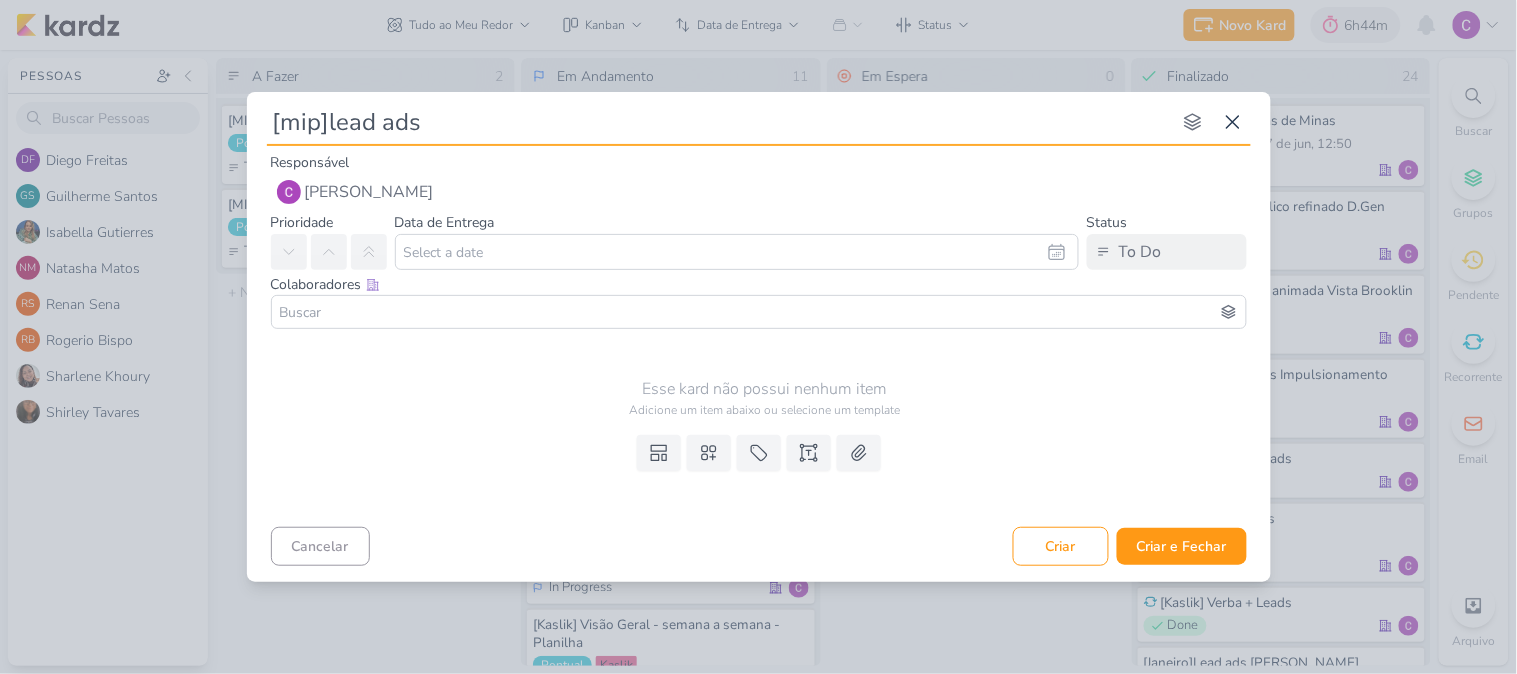 type on "[mip]lead ads c" 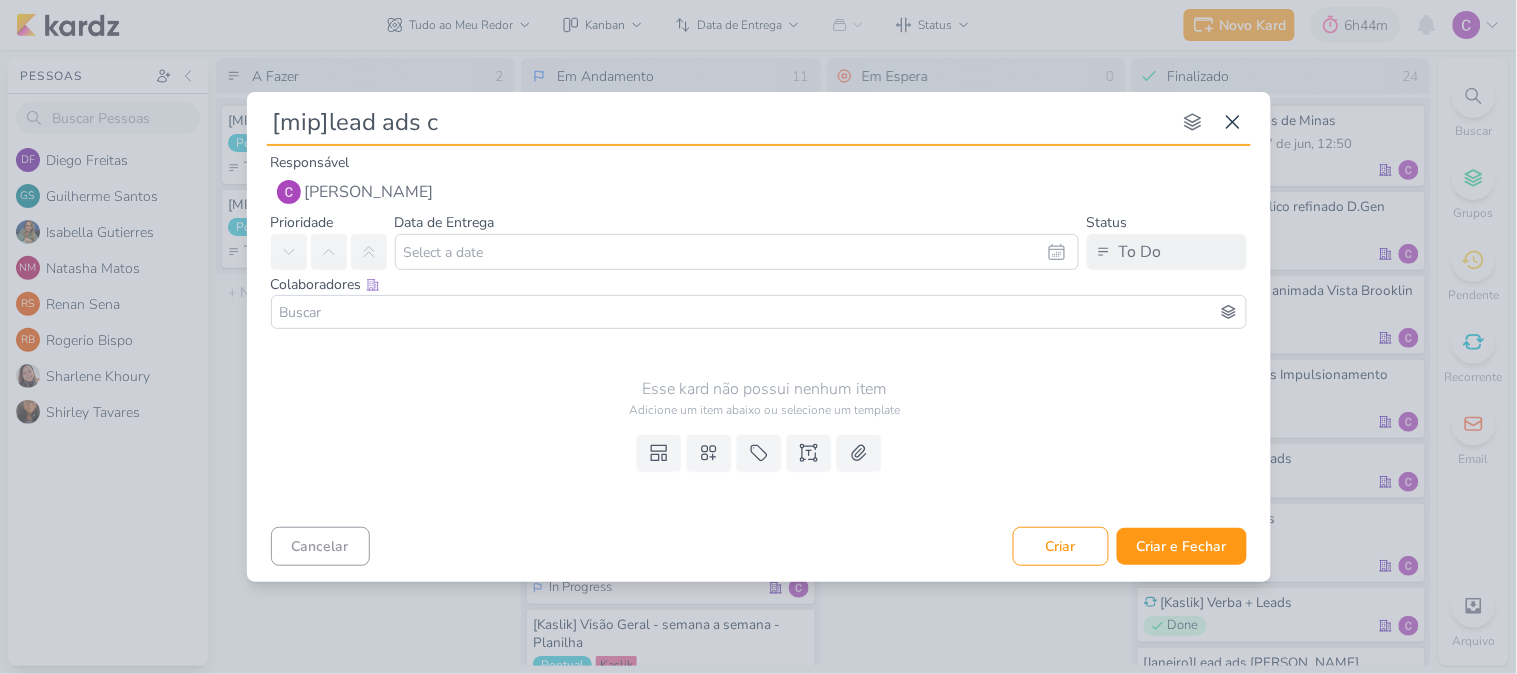 type 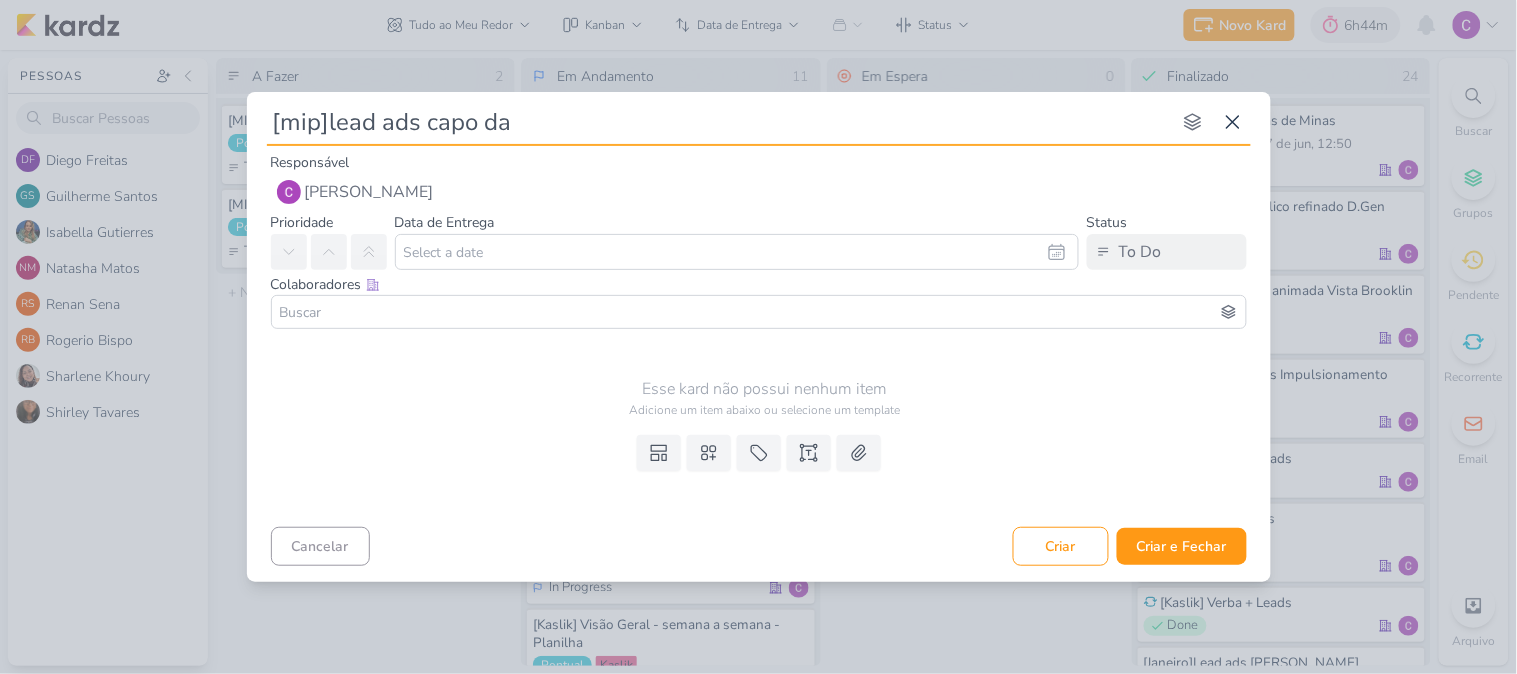 type on "[mip]lead ads capo das" 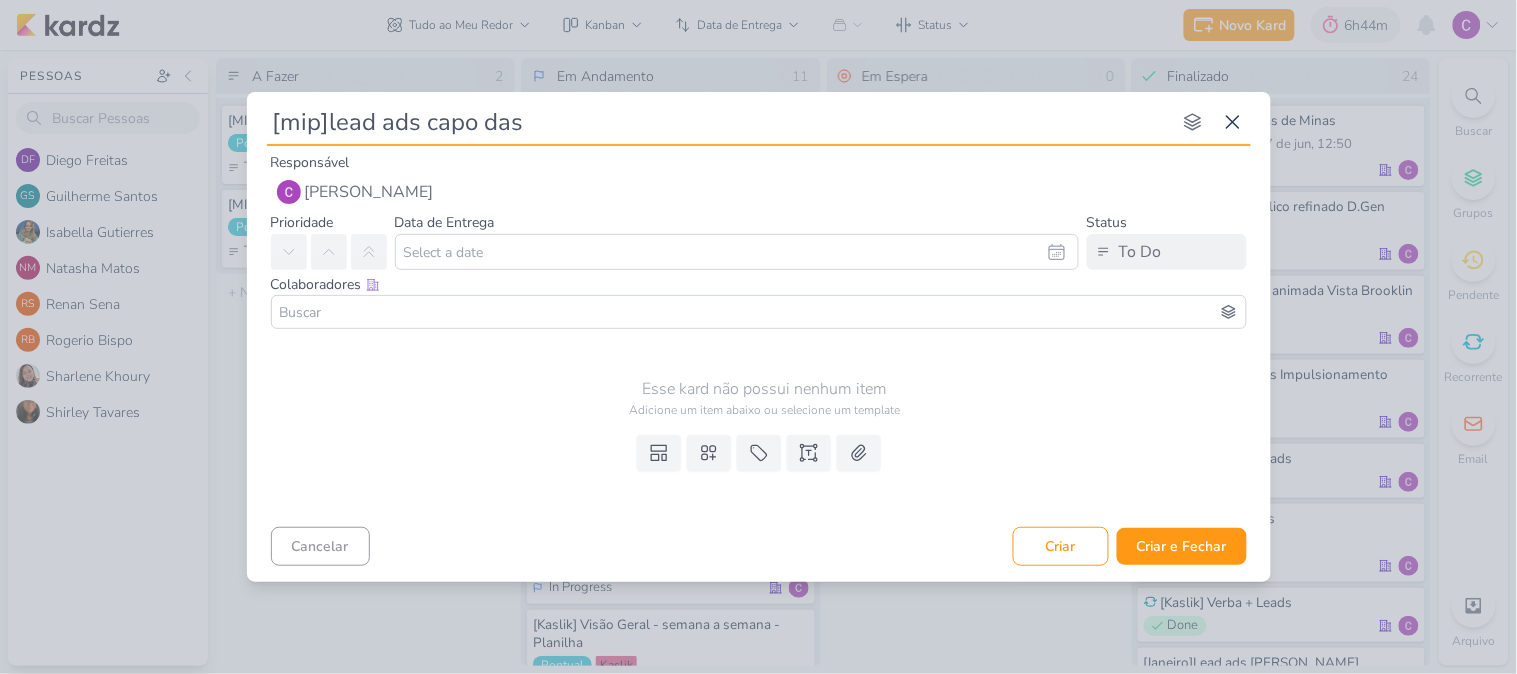 type 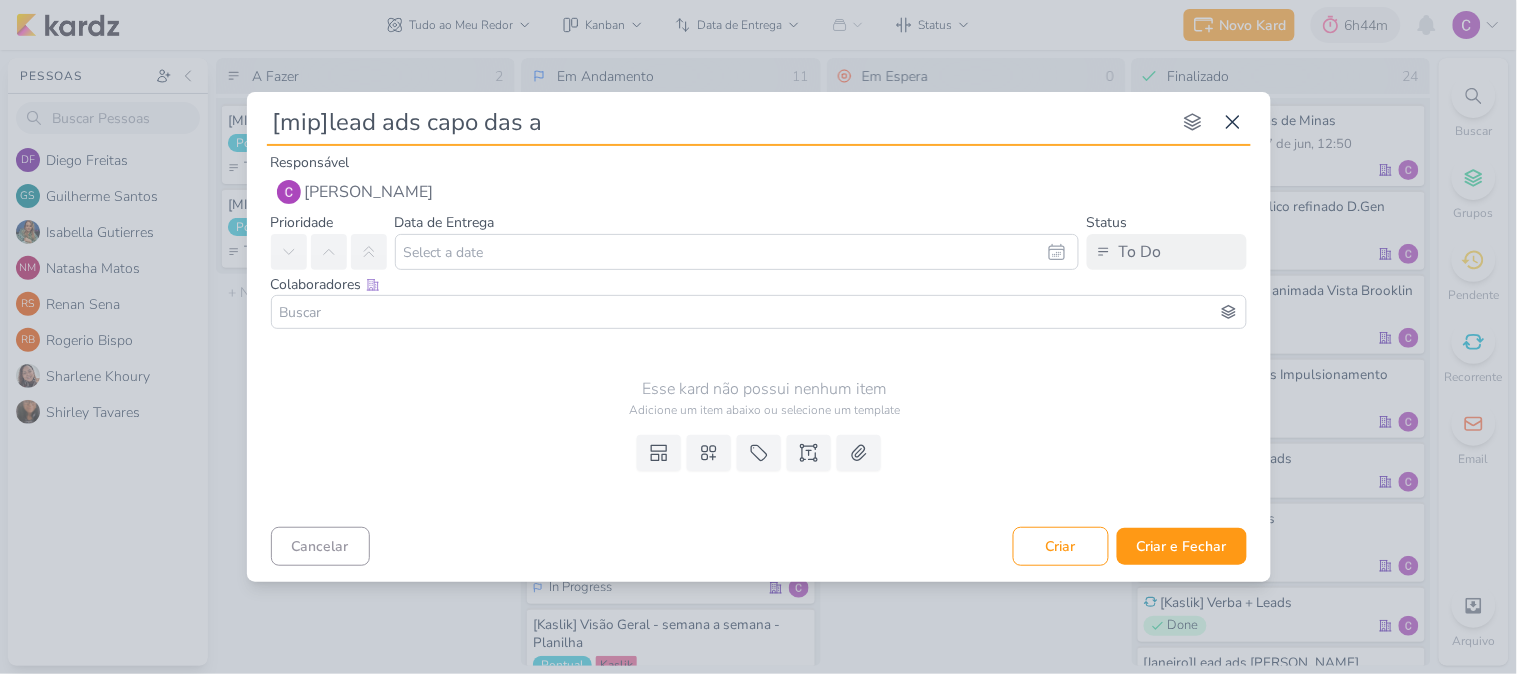 type on "[mip]lead ads capo das ar" 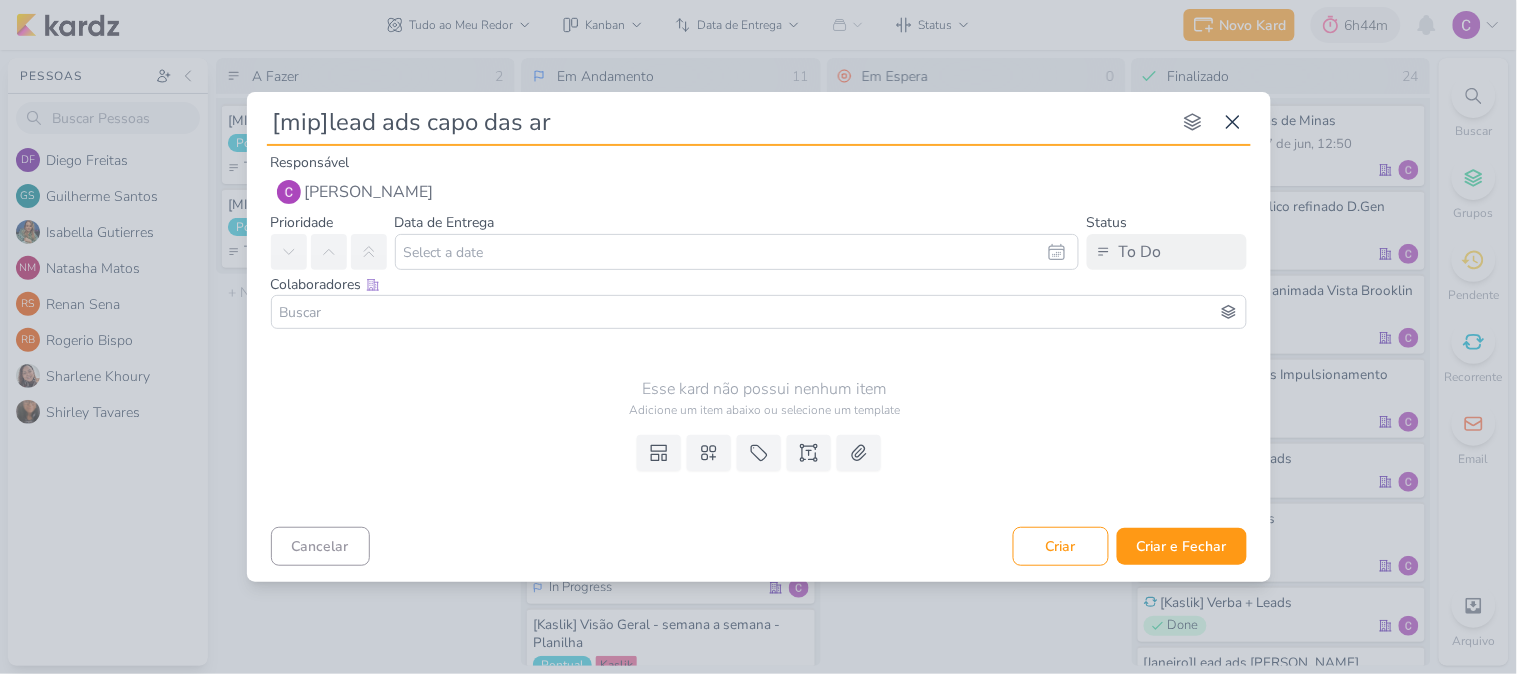 type 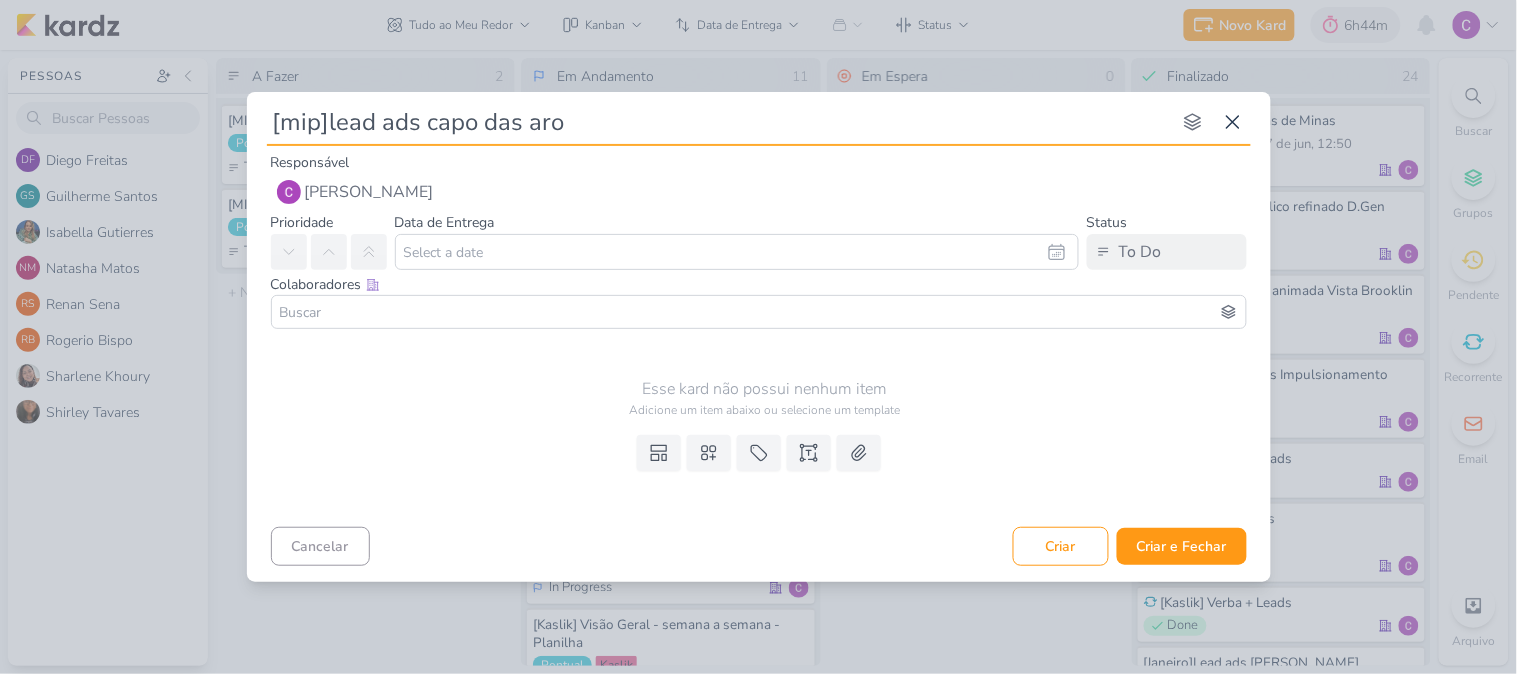 type 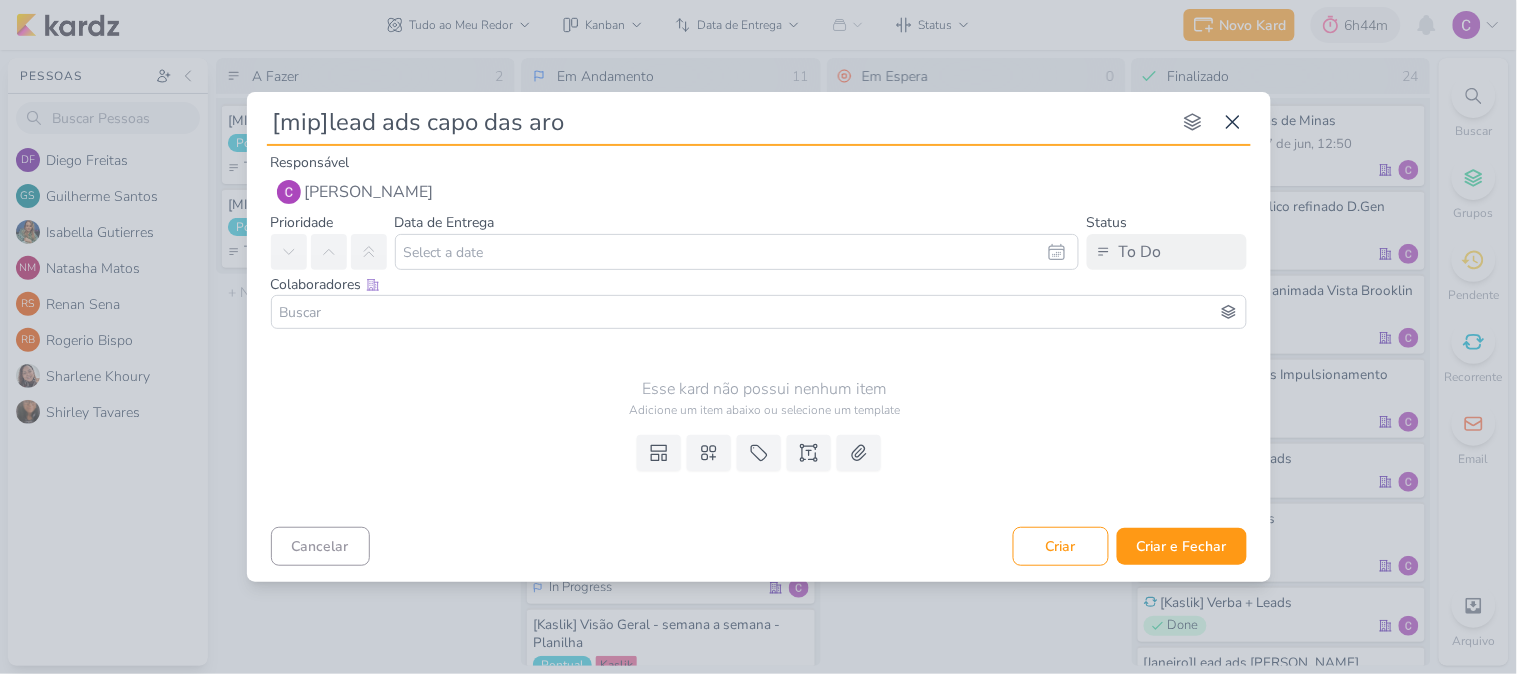 type on "[mip]lead ads capo das aroe" 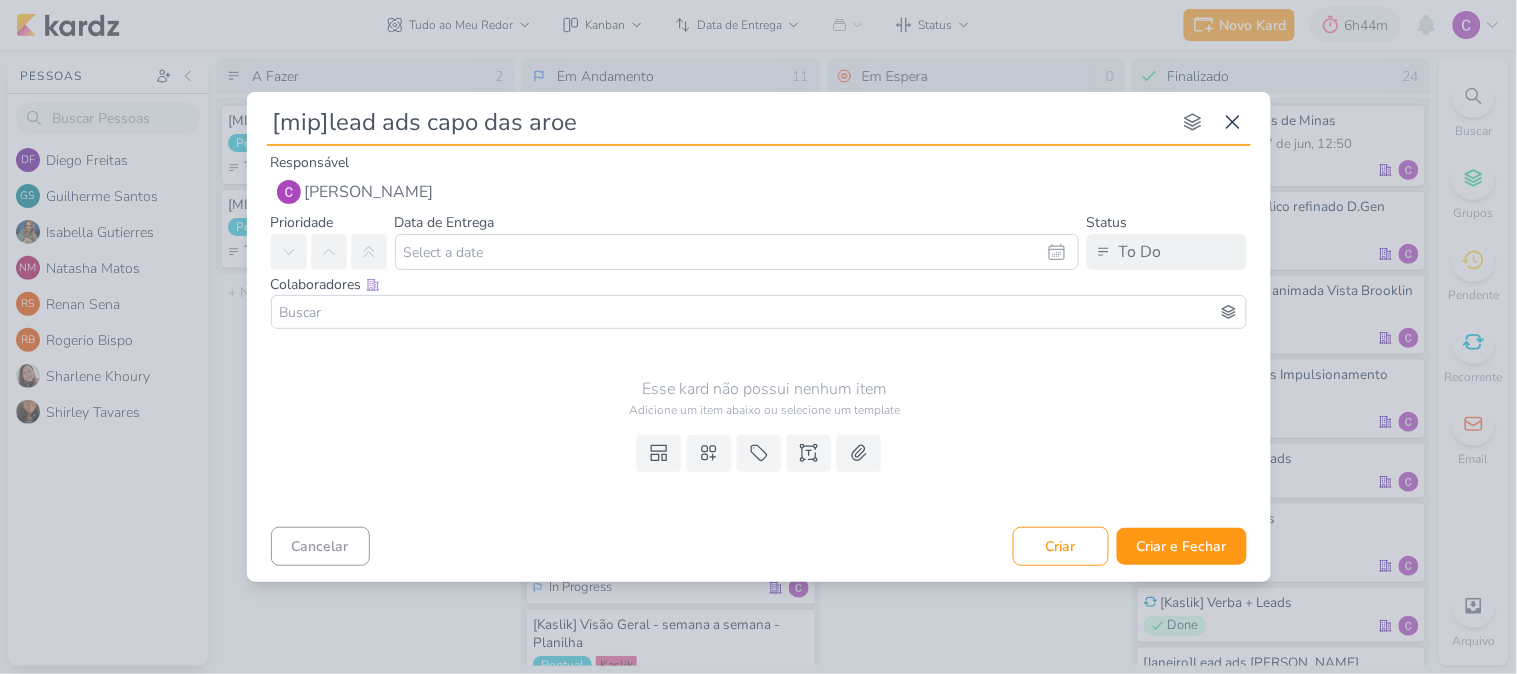 type 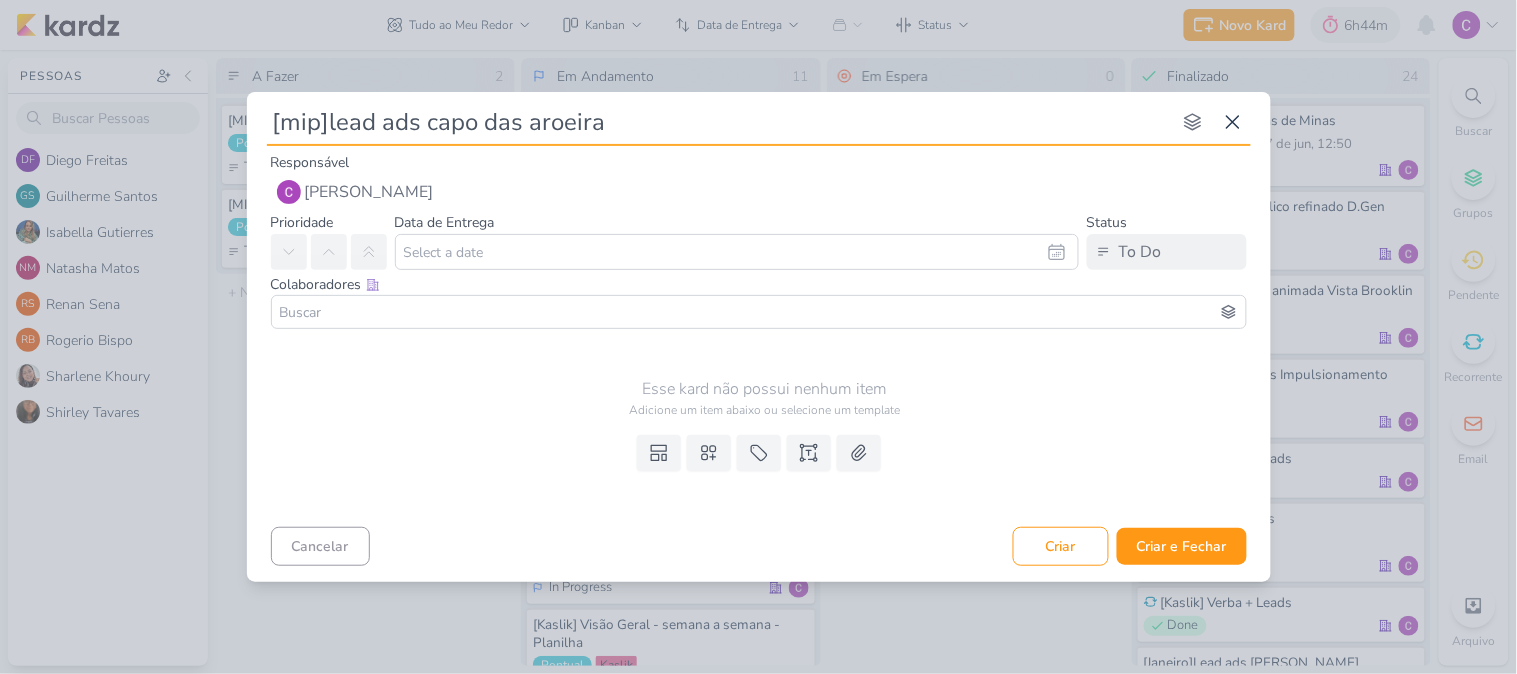 type on "[mip]lead ads capo das aroeiras" 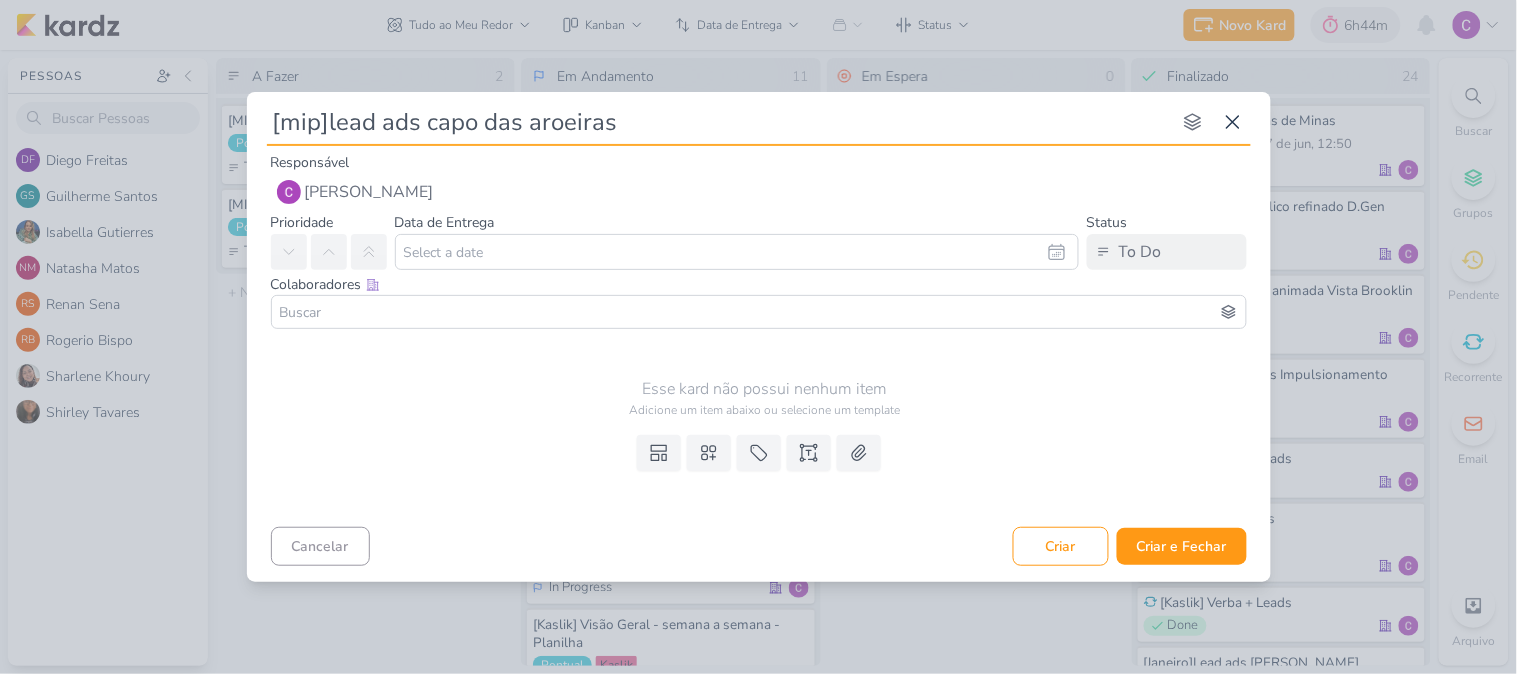 type 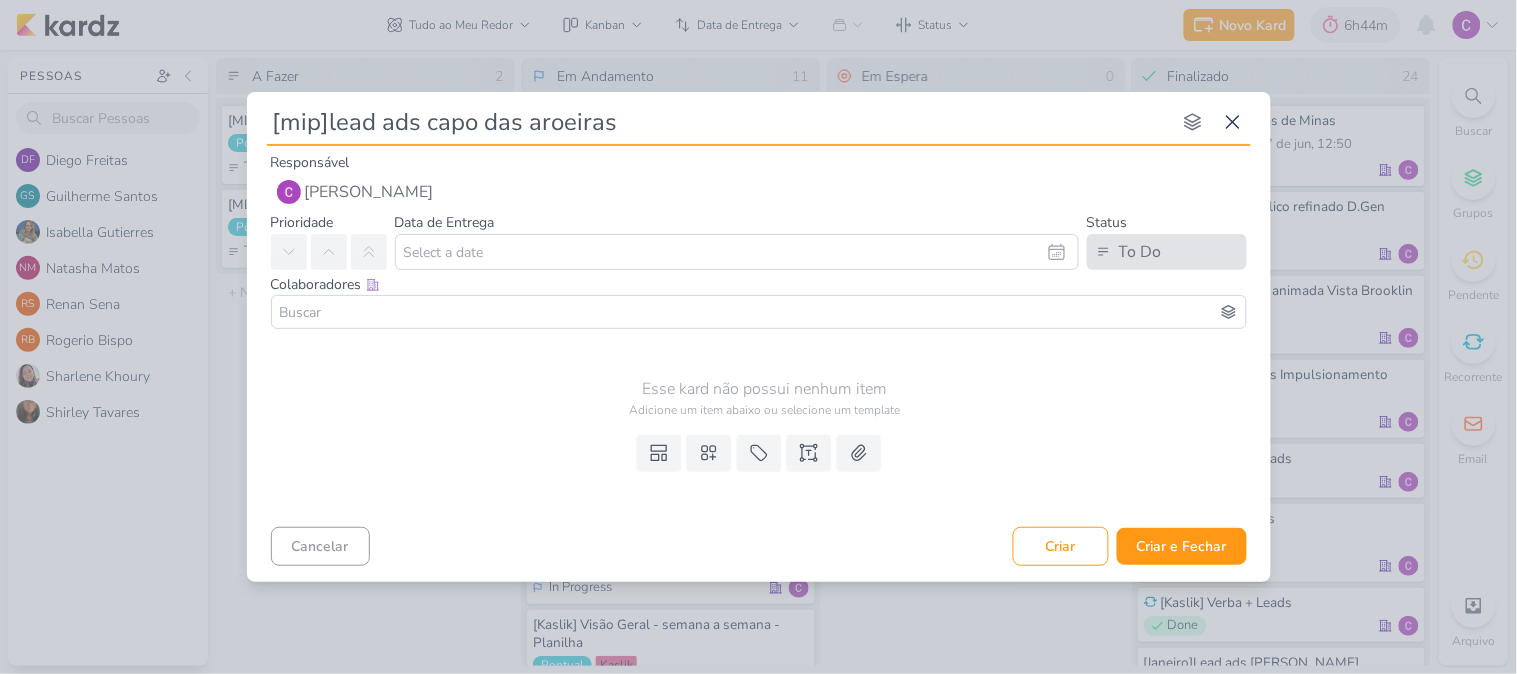 type on "[mip]lead ads capo das aroeiras" 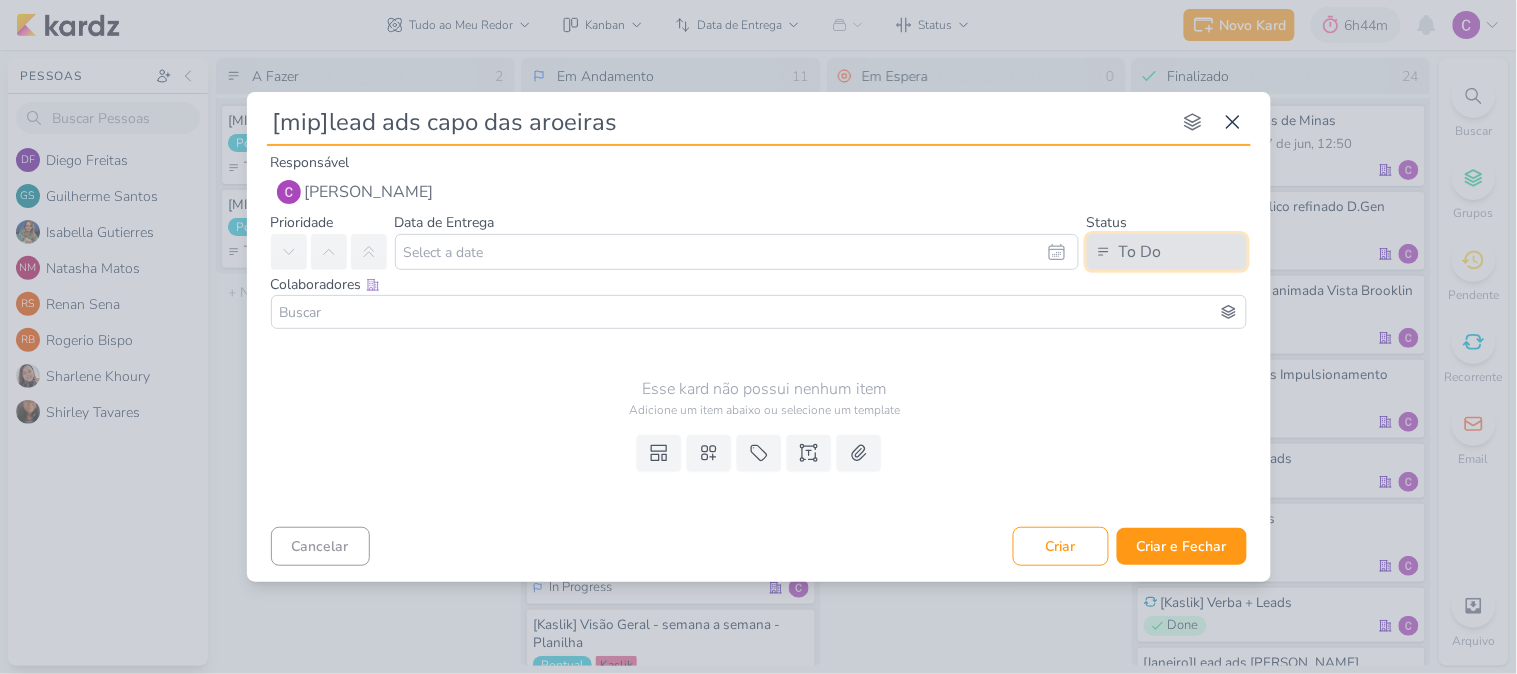 click on "To Do" at bounding box center (1167, 252) 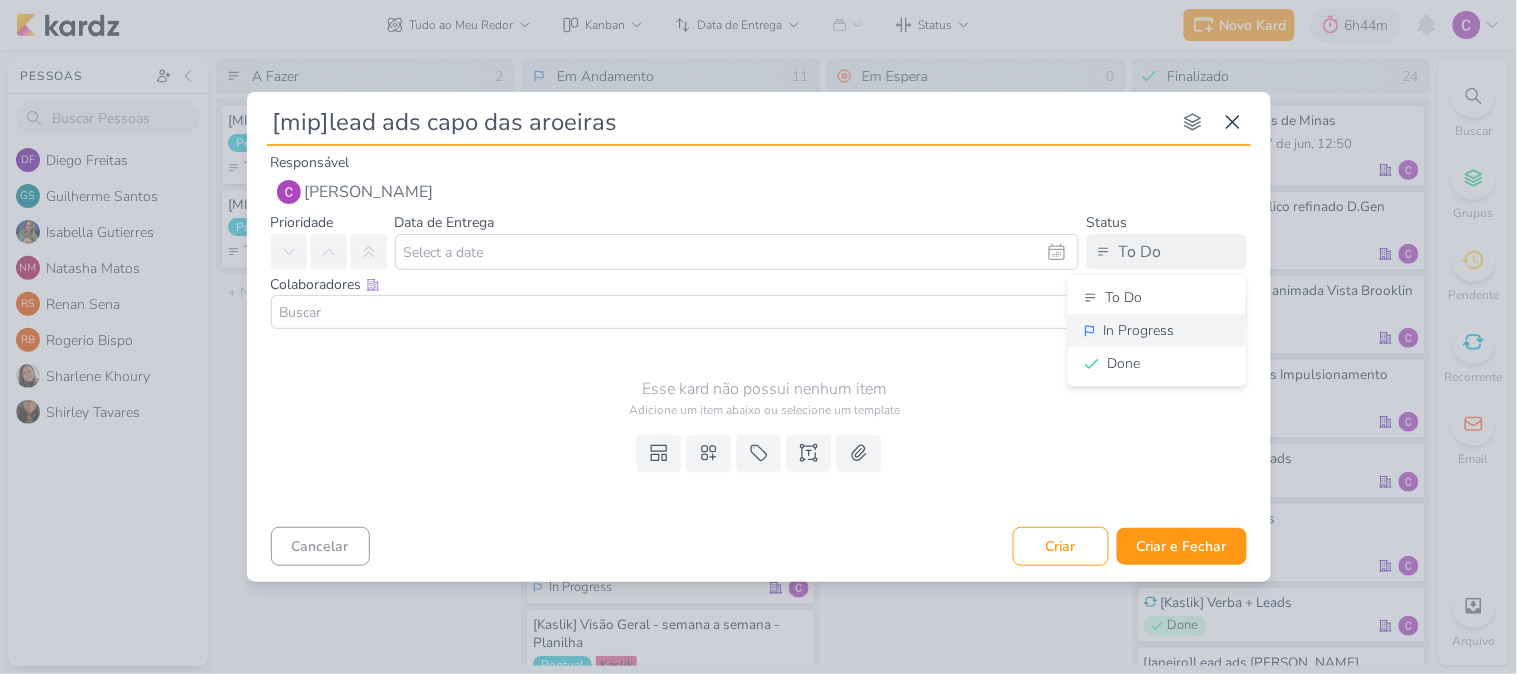 click on "In Progress" at bounding box center (1157, 330) 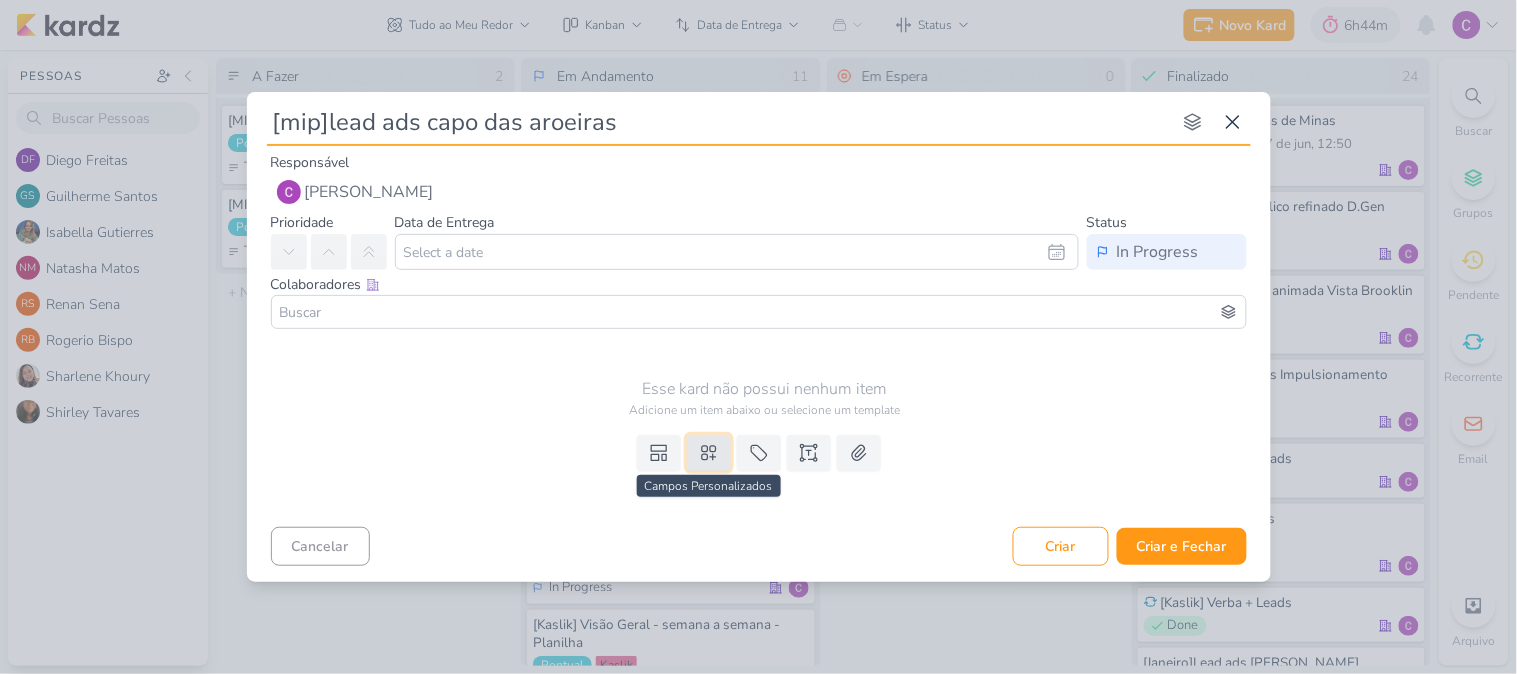 click 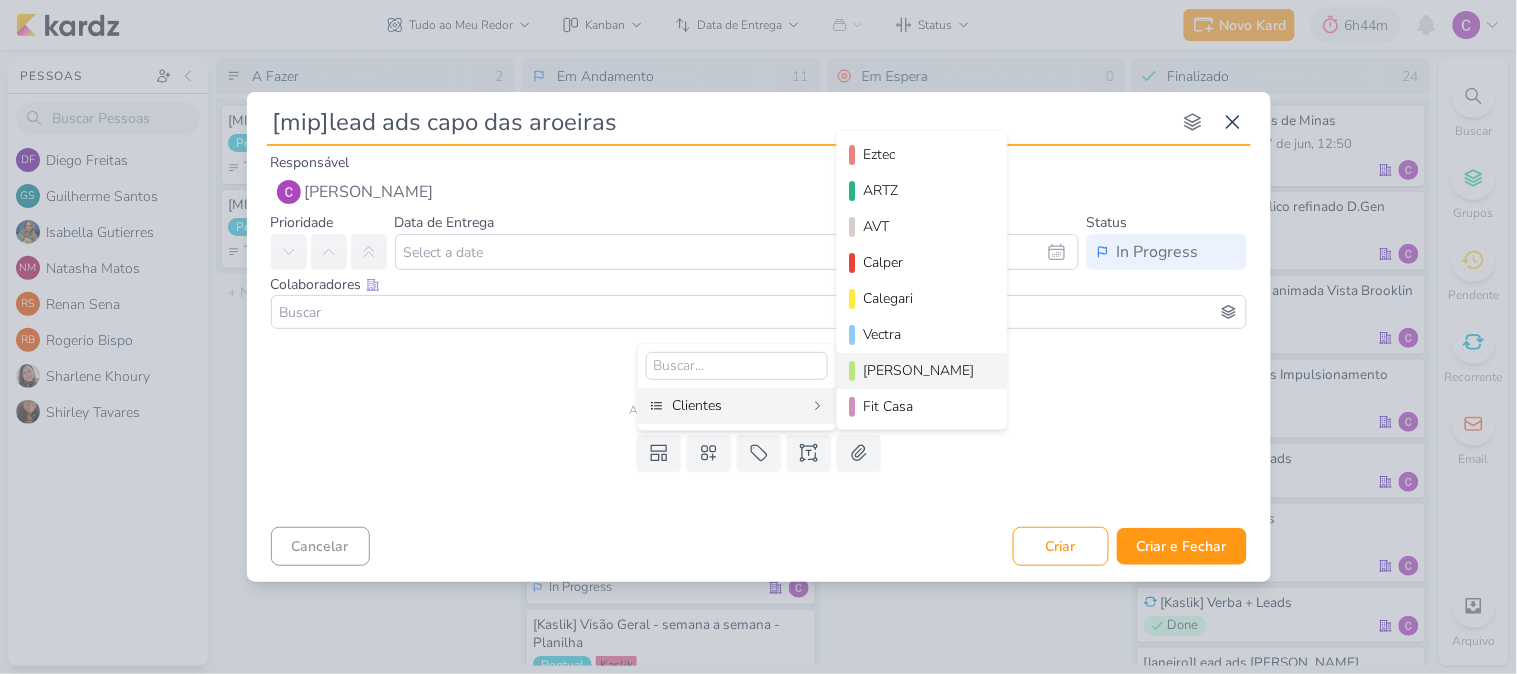 scroll, scrollTop: 290, scrollLeft: 0, axis: vertical 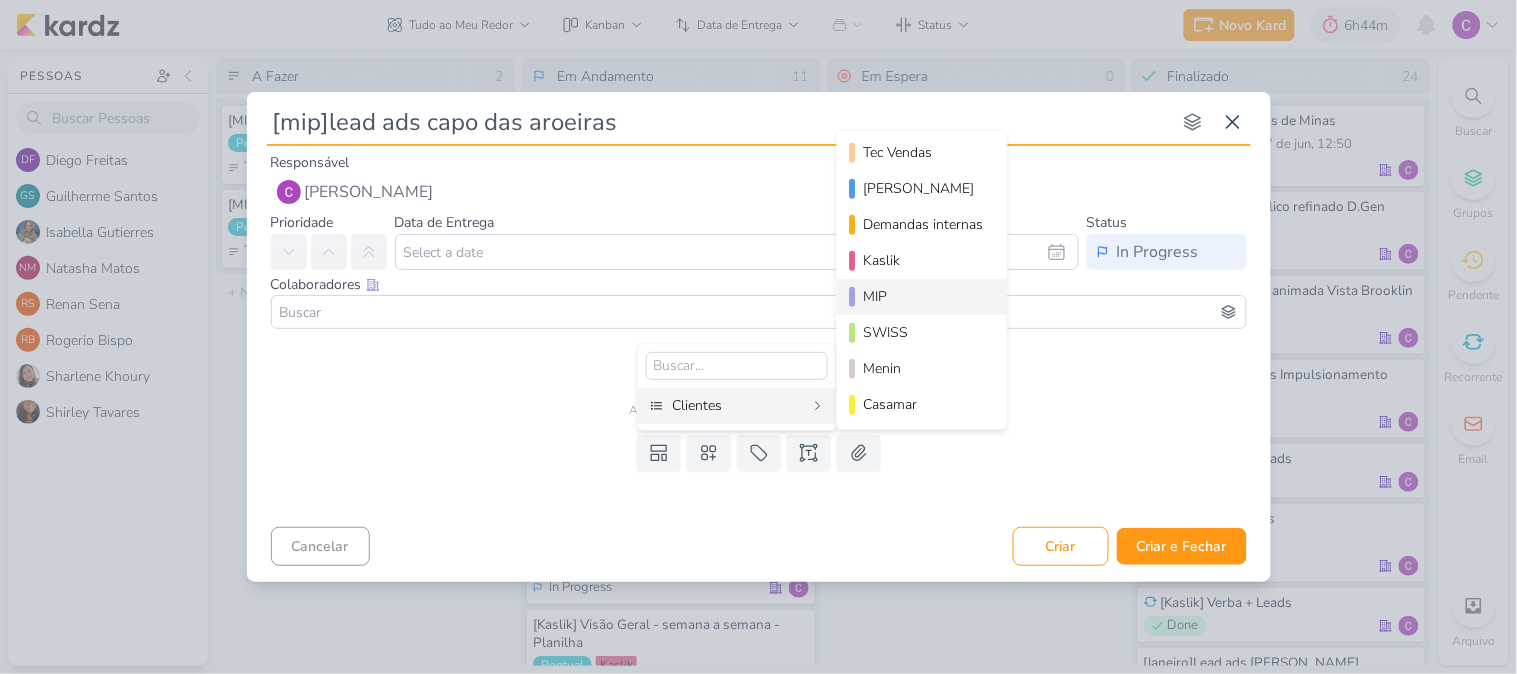 click on "MIP" at bounding box center [923, 296] 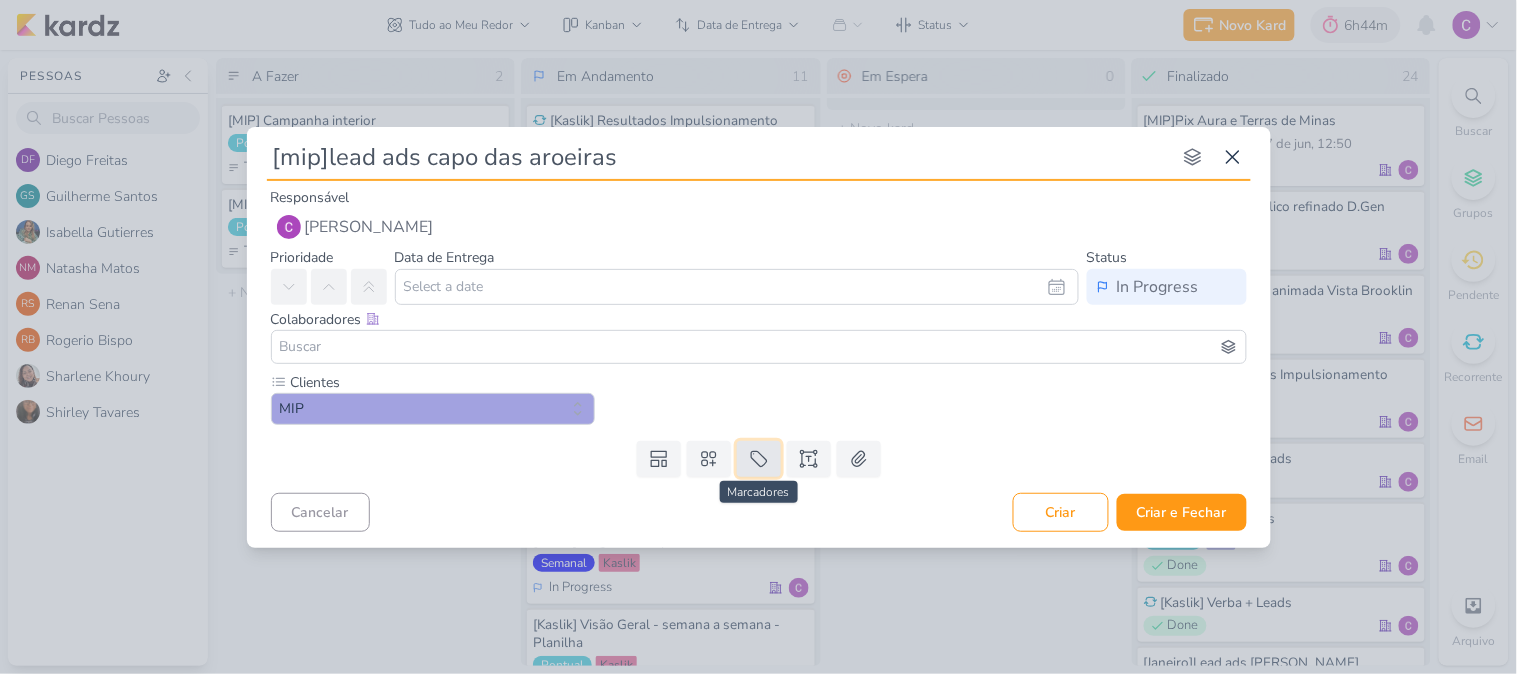 click 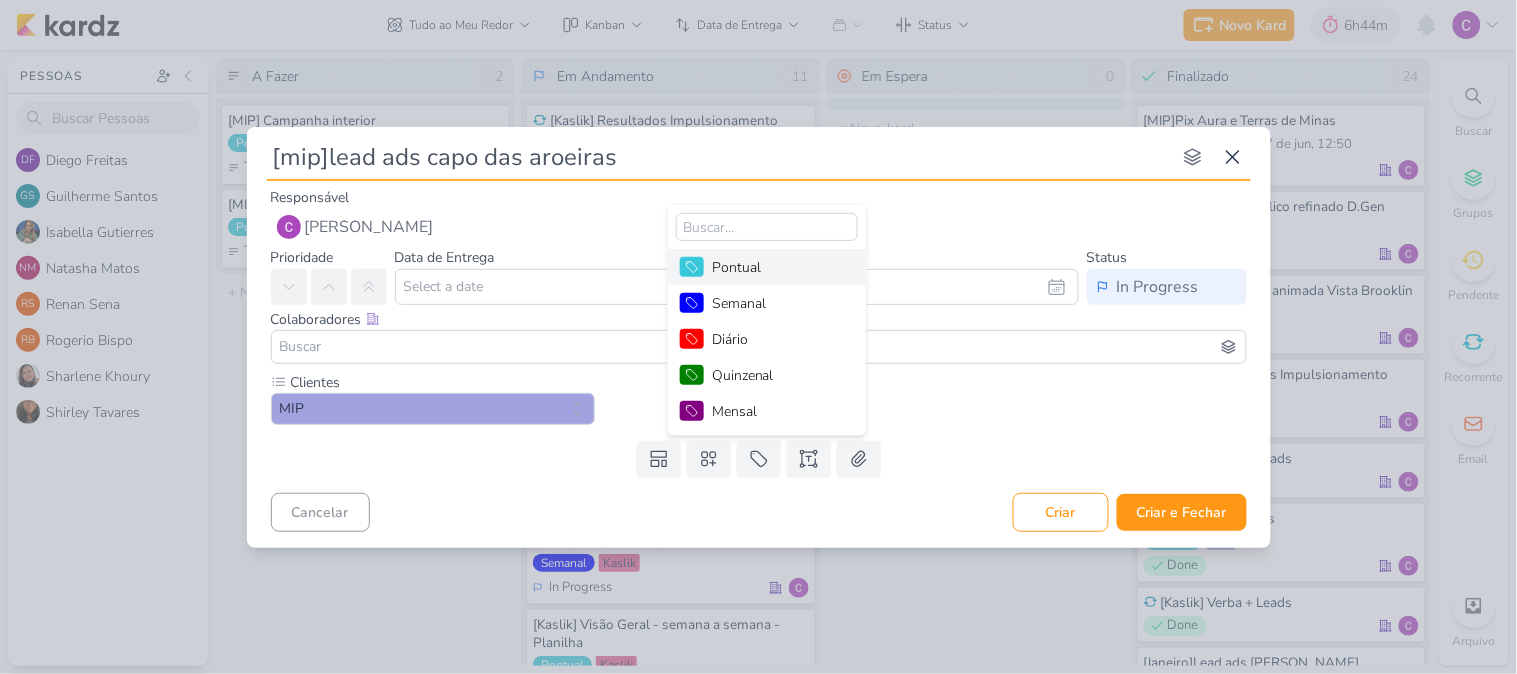 click on "Pontual" at bounding box center [777, 267] 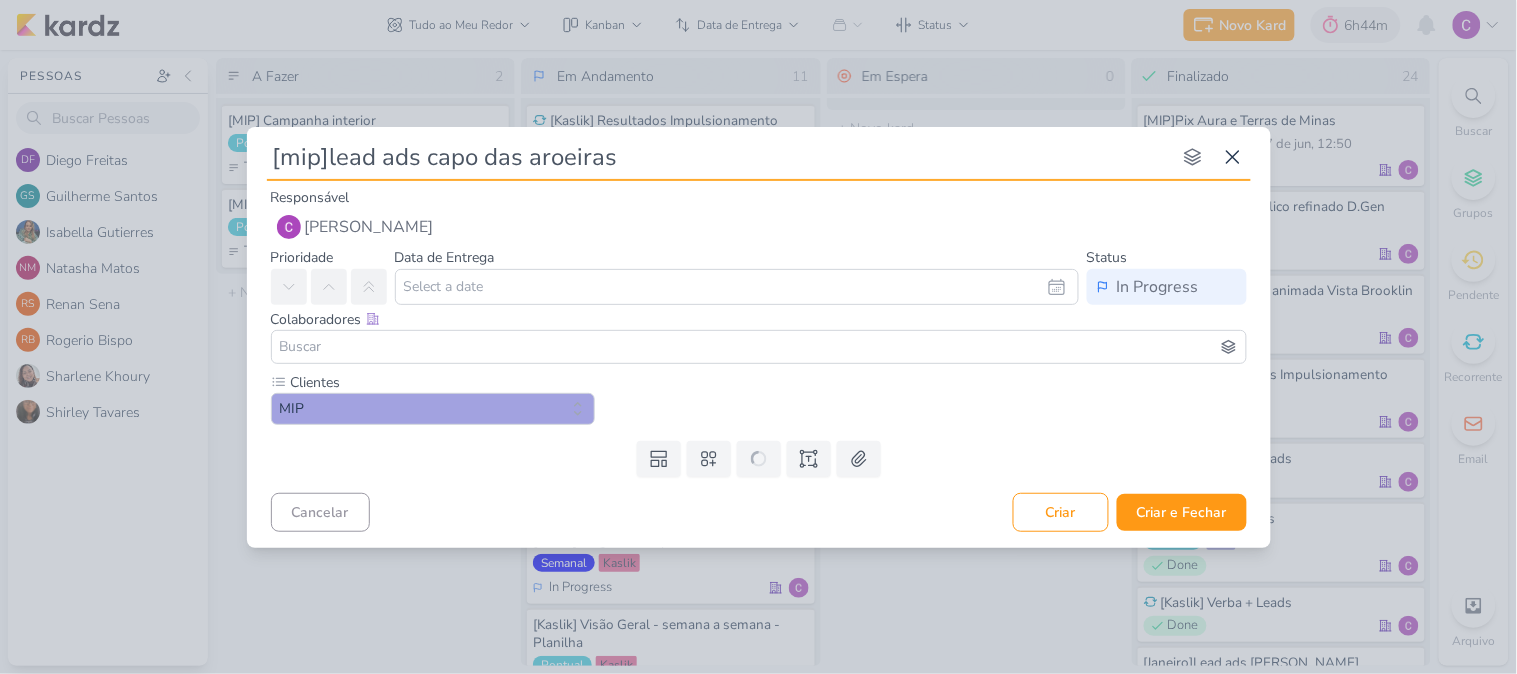 type 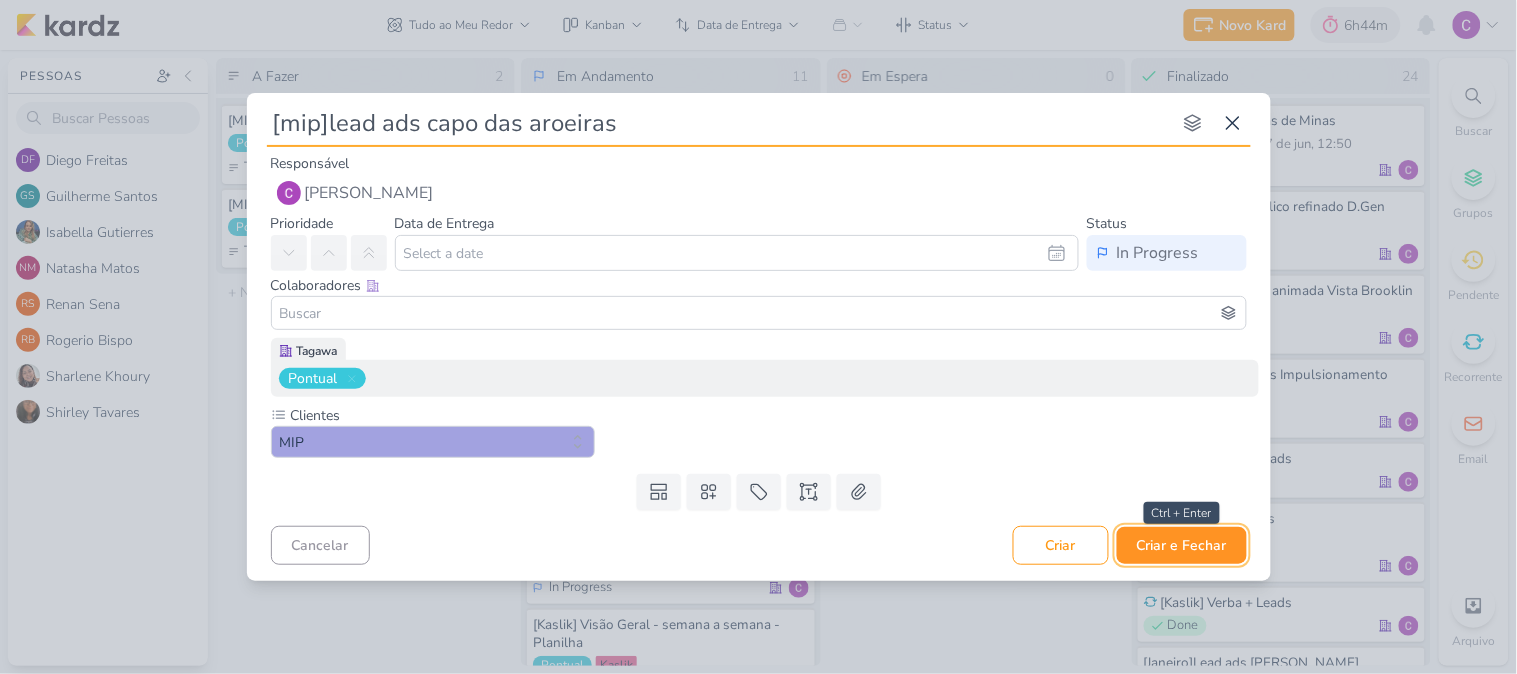 click on "Criar e Fechar" at bounding box center (1182, 545) 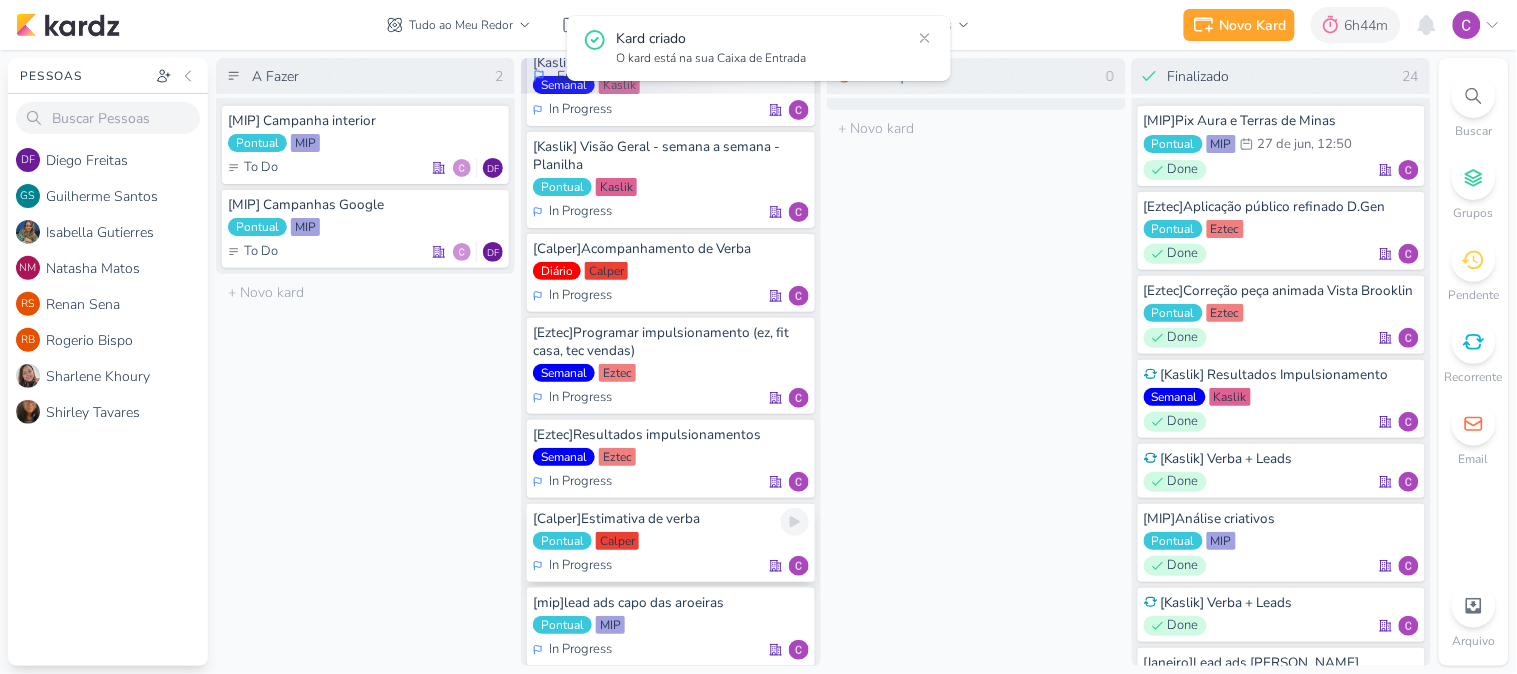 scroll, scrollTop: 508, scrollLeft: 0, axis: vertical 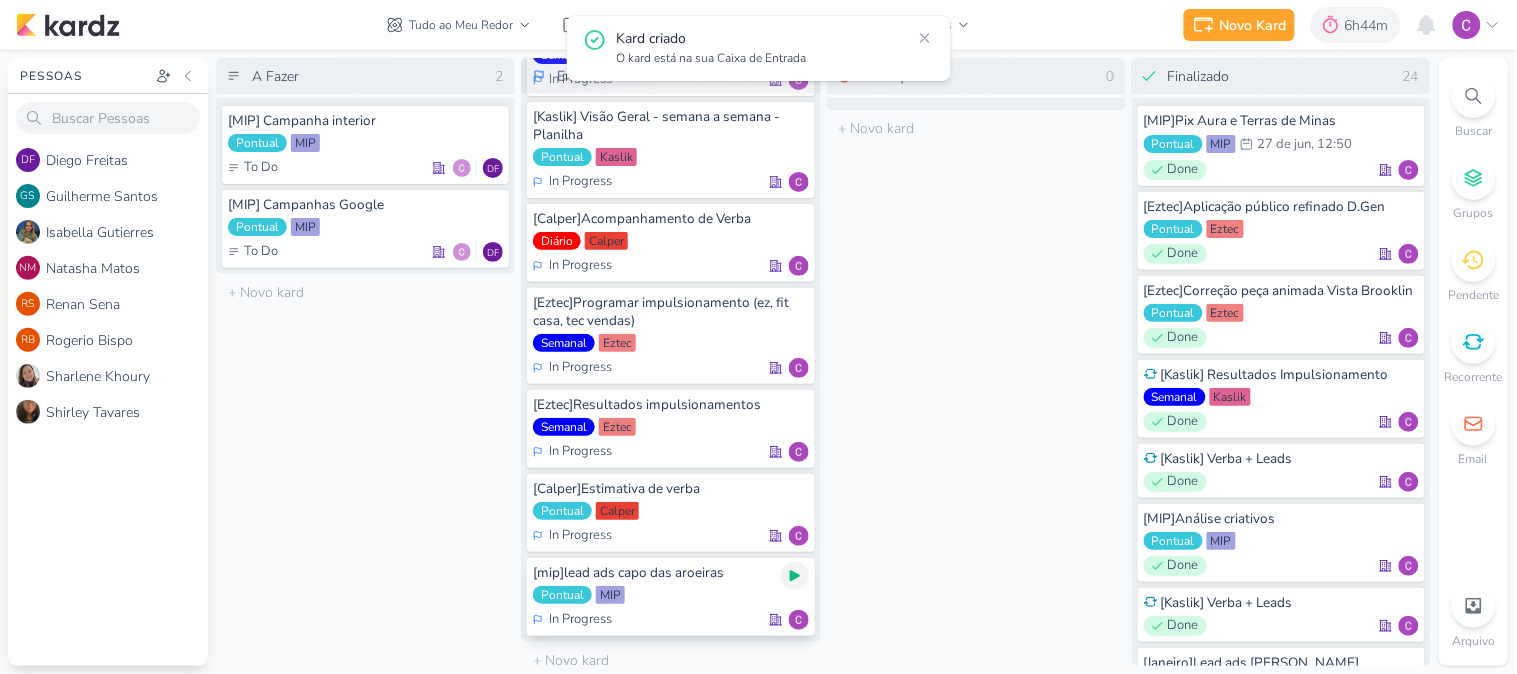 click 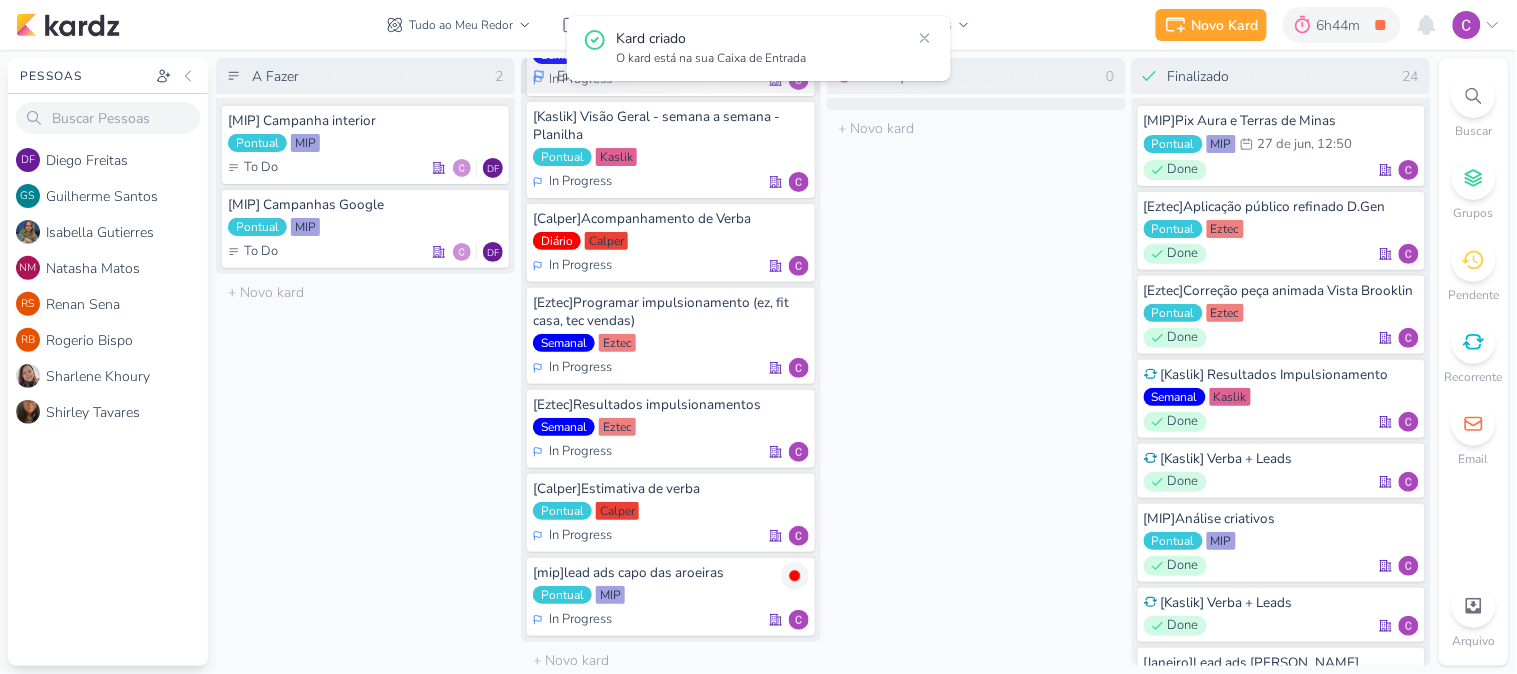 click on "Em Espera
0
O título do kard deve ter menos que 100 caracteres" at bounding box center (976, 362) 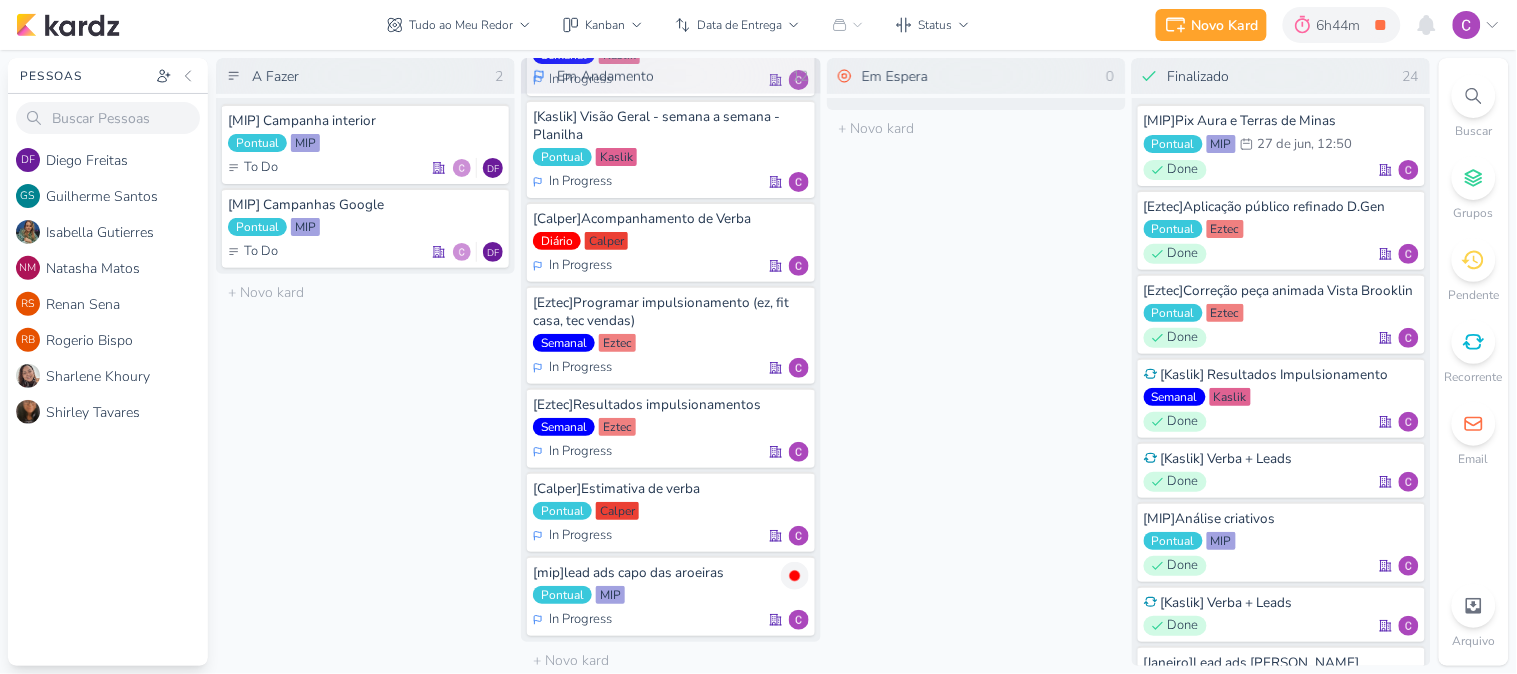 click on "Em Espera
0
O título do kard deve ter menos que 100 caracteres" at bounding box center [976, 362] 